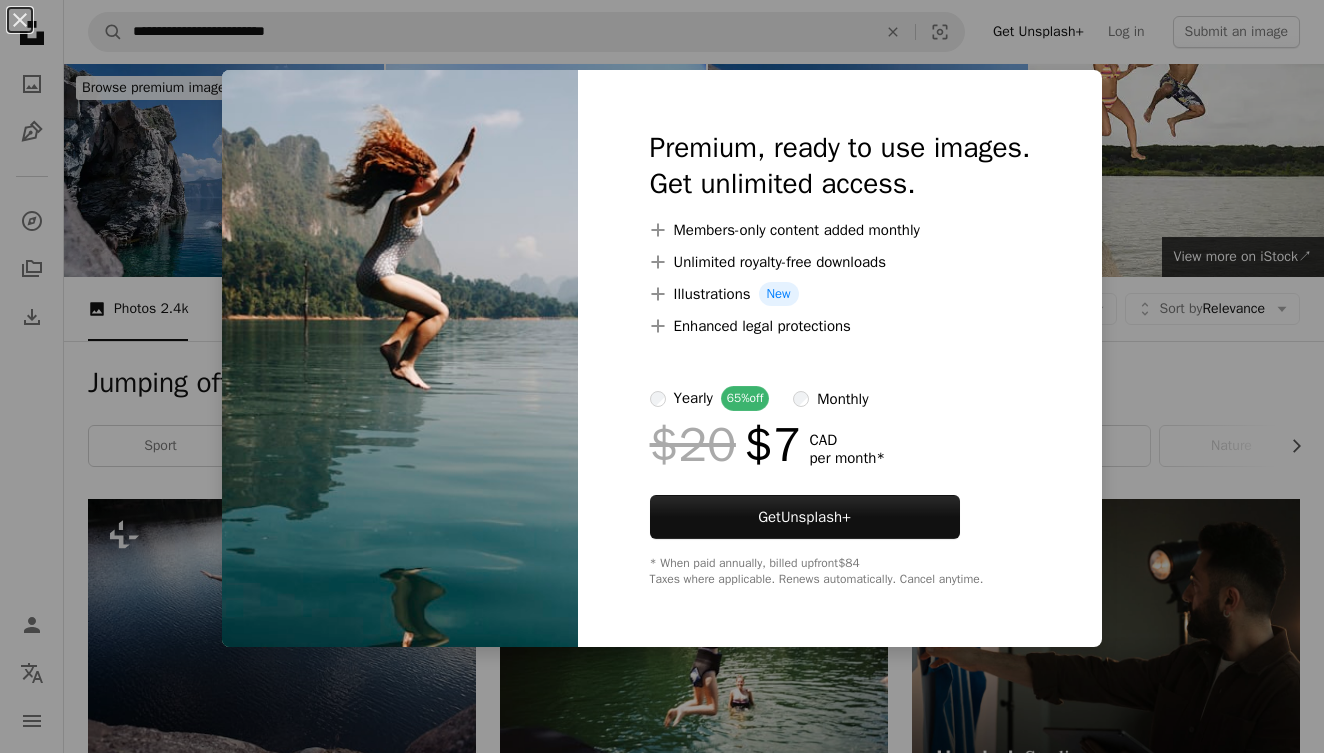 scroll, scrollTop: 10568, scrollLeft: 0, axis: vertical 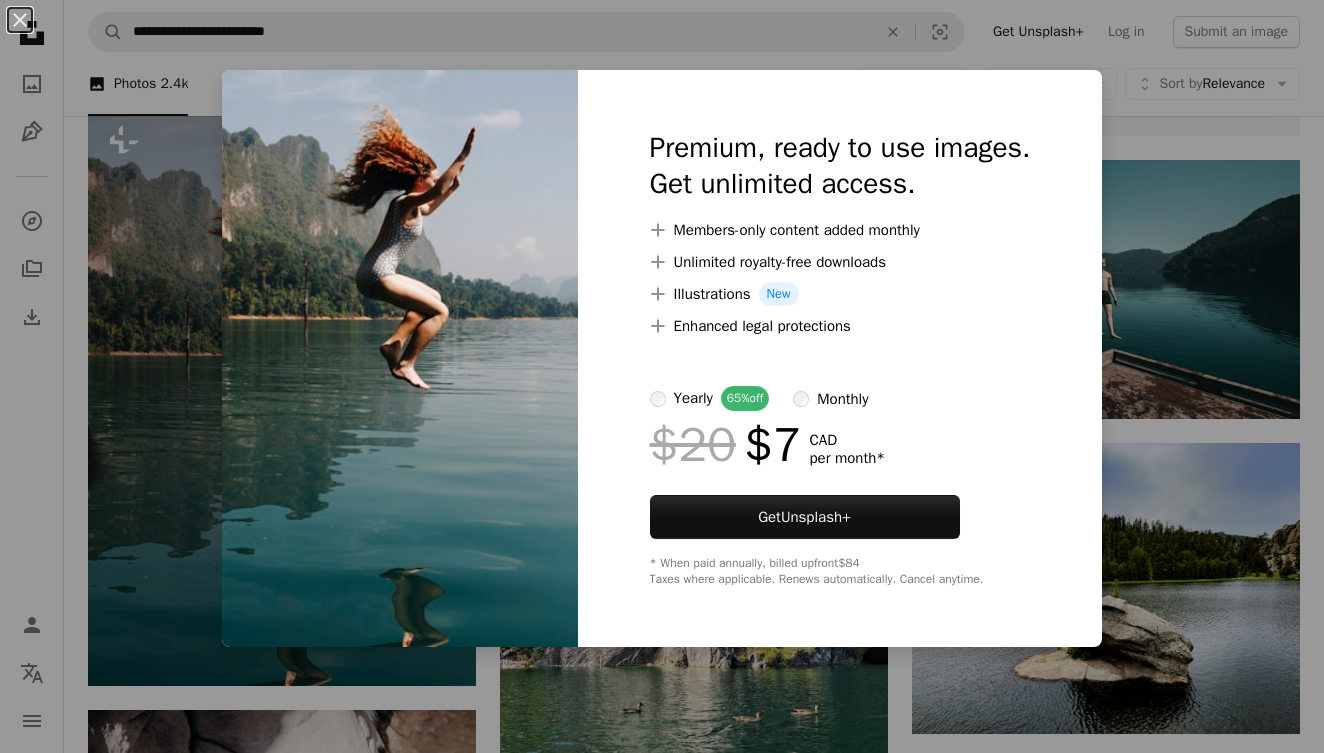 click on "An X shape Premium, ready to use images. Get unlimited access. A plus sign Members-only content added monthly A plus sign Unlimited royalty-free downloads A plus sign Illustrations  New A plus sign Enhanced legal protections yearly 65%  off monthly $20   $7 CAD per month * Get  Unsplash+ * When paid annually, billed upfront  $84 Taxes where applicable. Renews automatically. Cancel anytime." at bounding box center (662, 376) 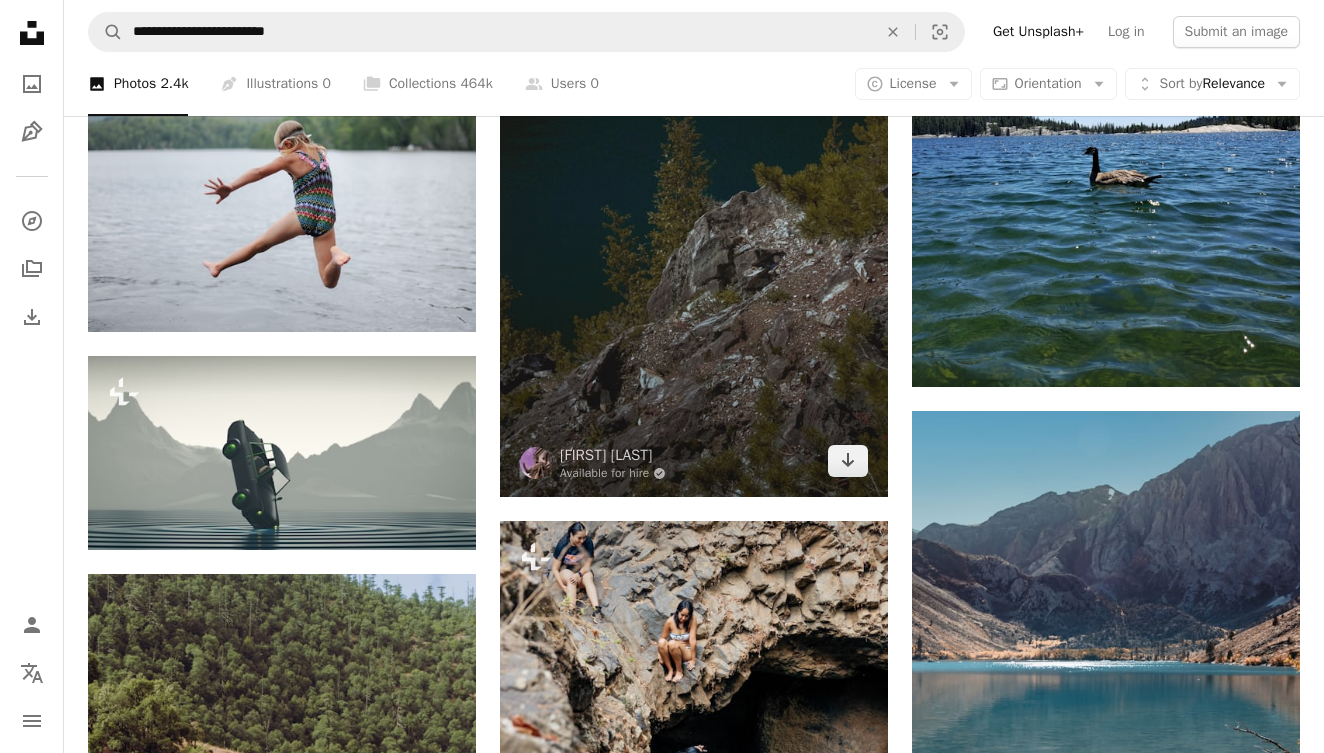 scroll, scrollTop: 9163, scrollLeft: 0, axis: vertical 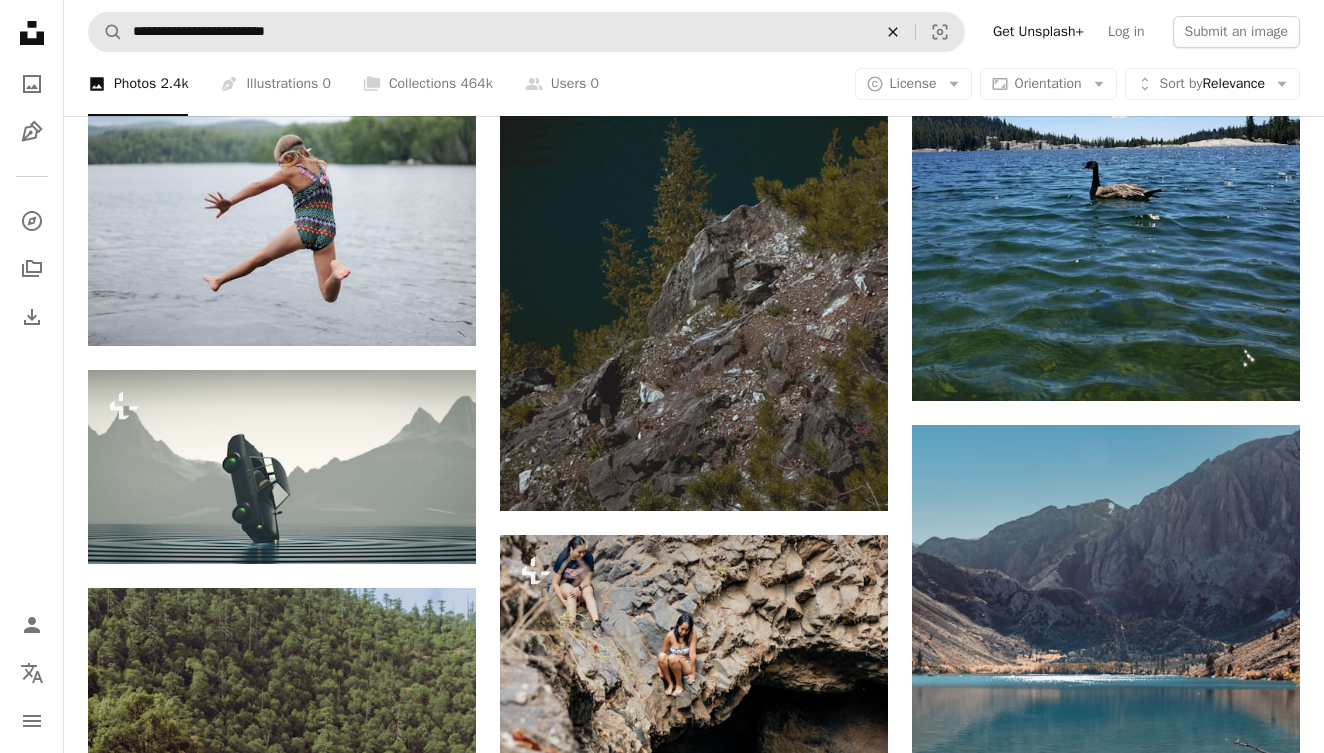 click on "An X shape" 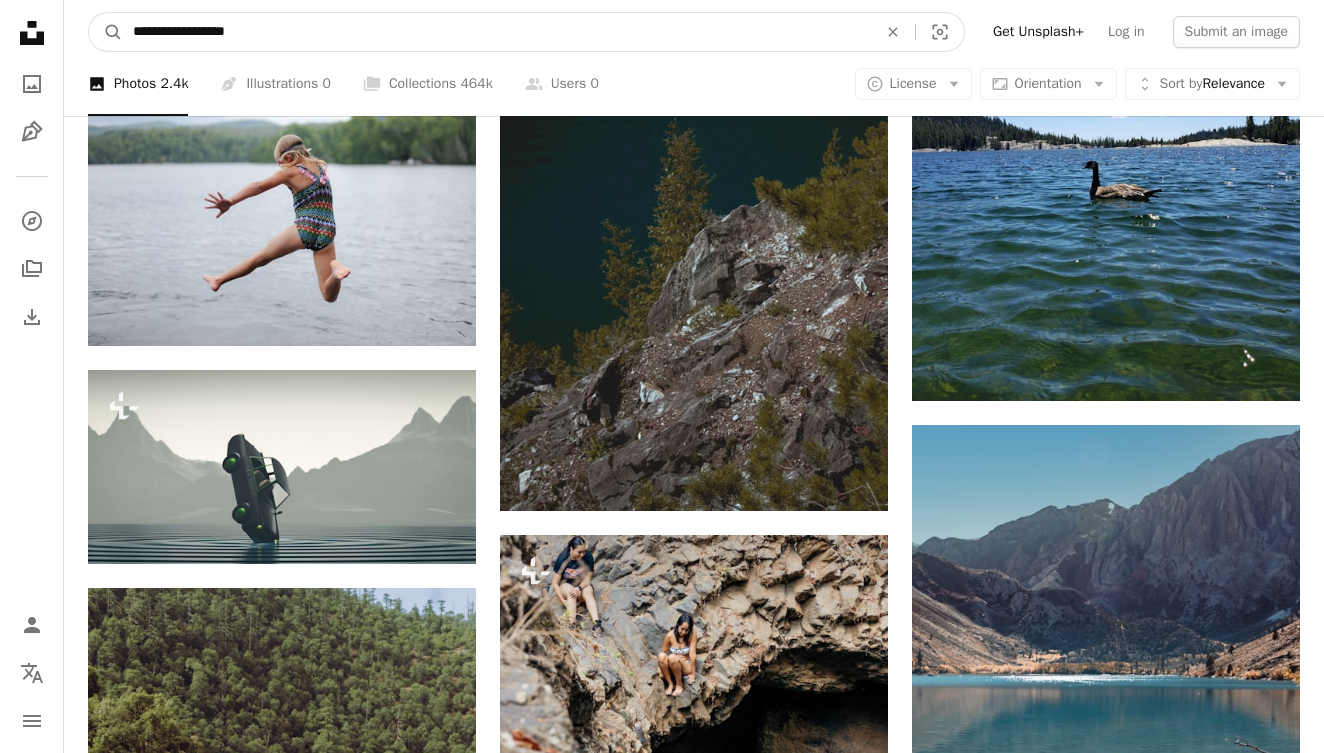 type on "**********" 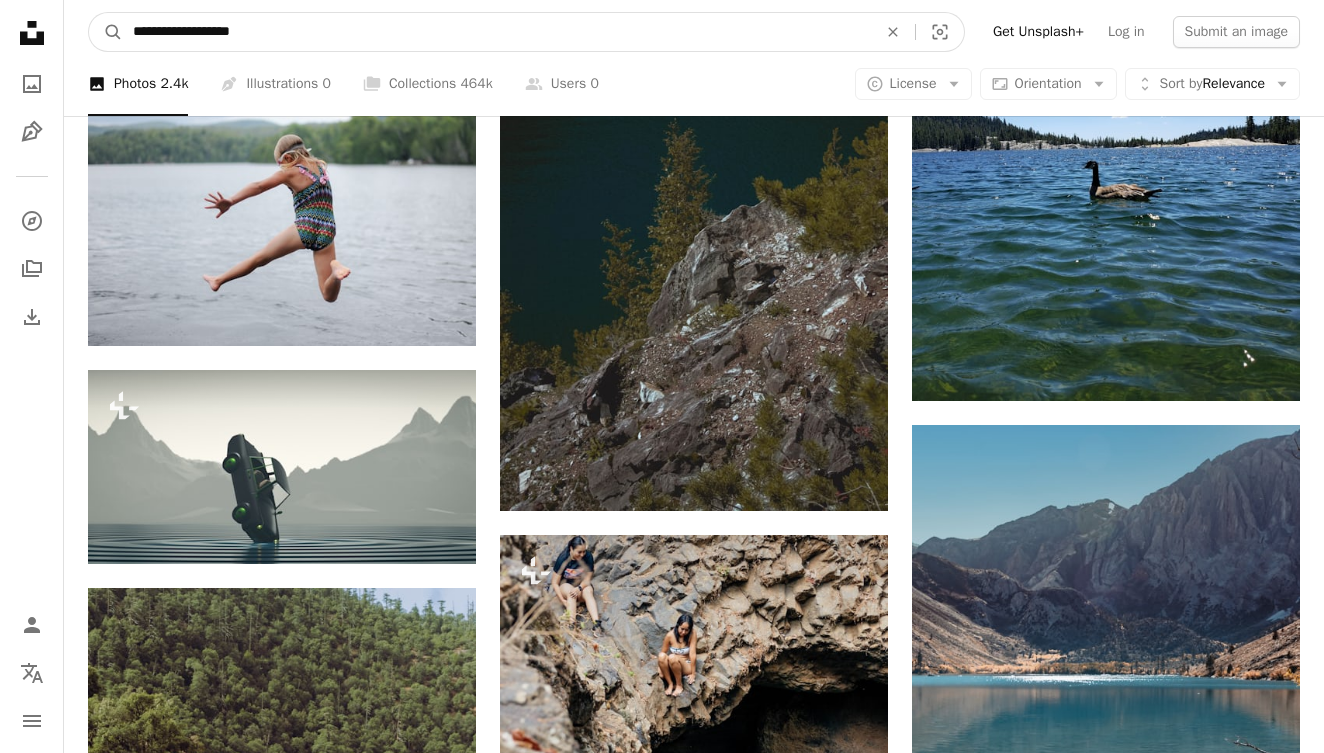 click on "A magnifying glass" at bounding box center (106, 32) 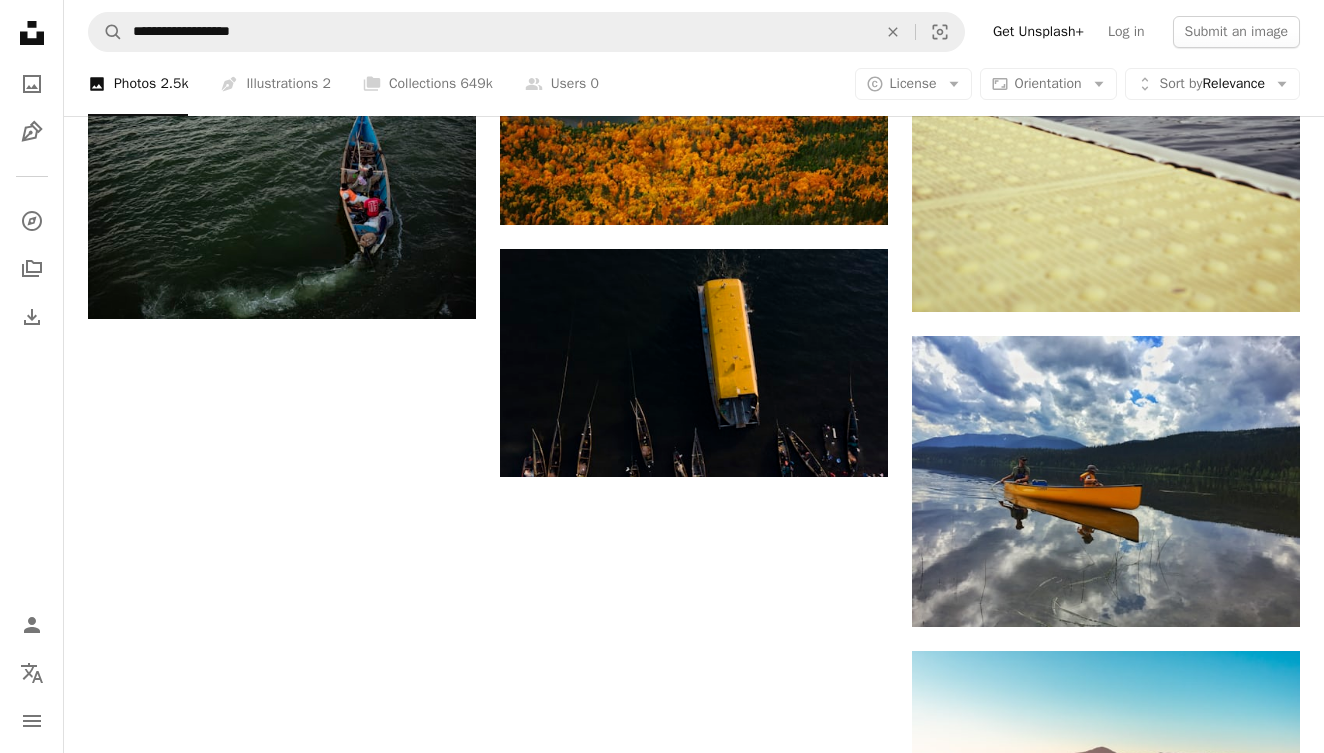scroll, scrollTop: 2506, scrollLeft: 0, axis: vertical 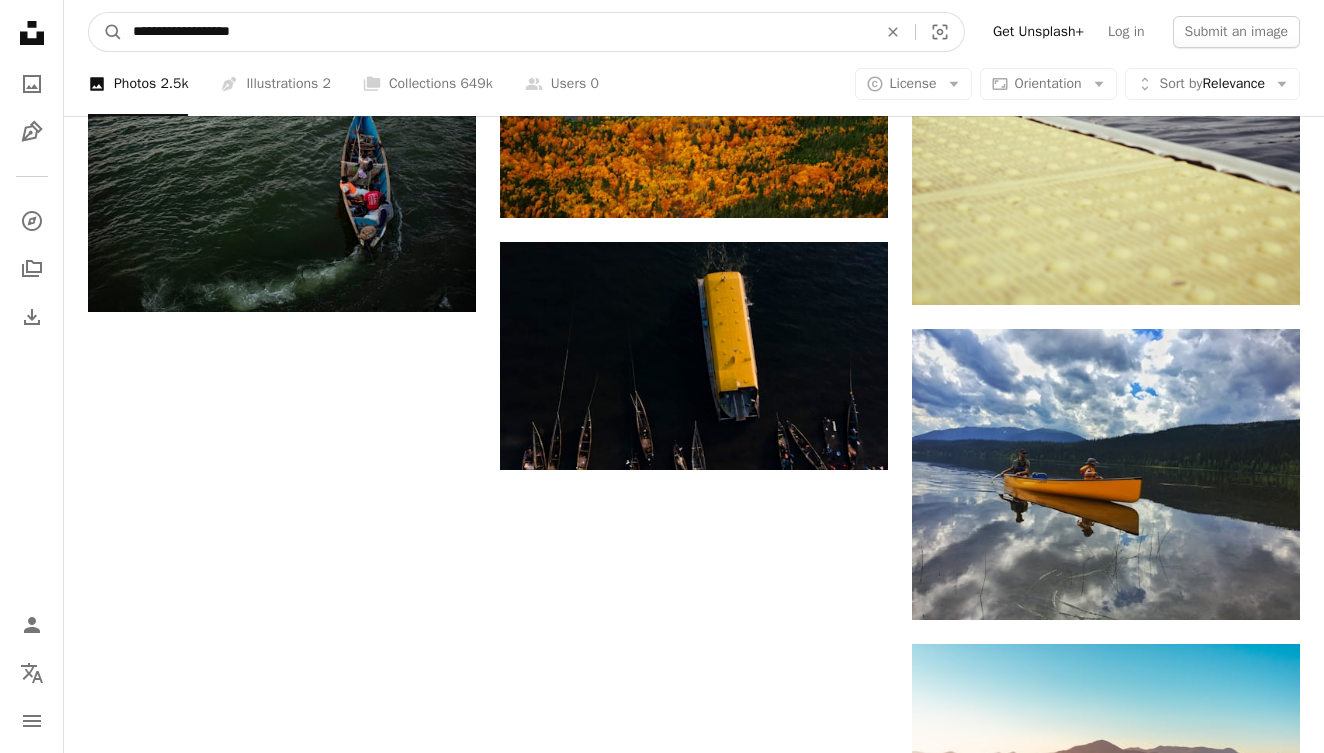 click on "**********" at bounding box center [497, 32] 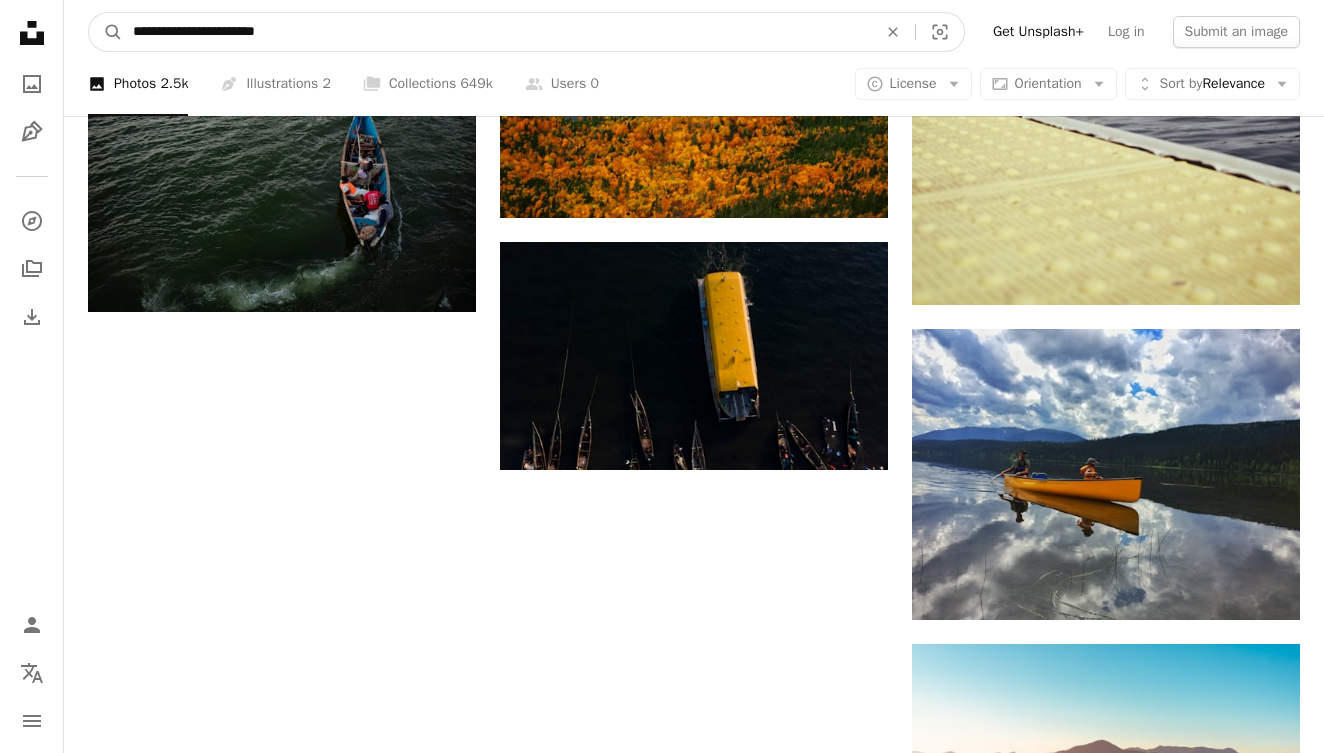 type on "**********" 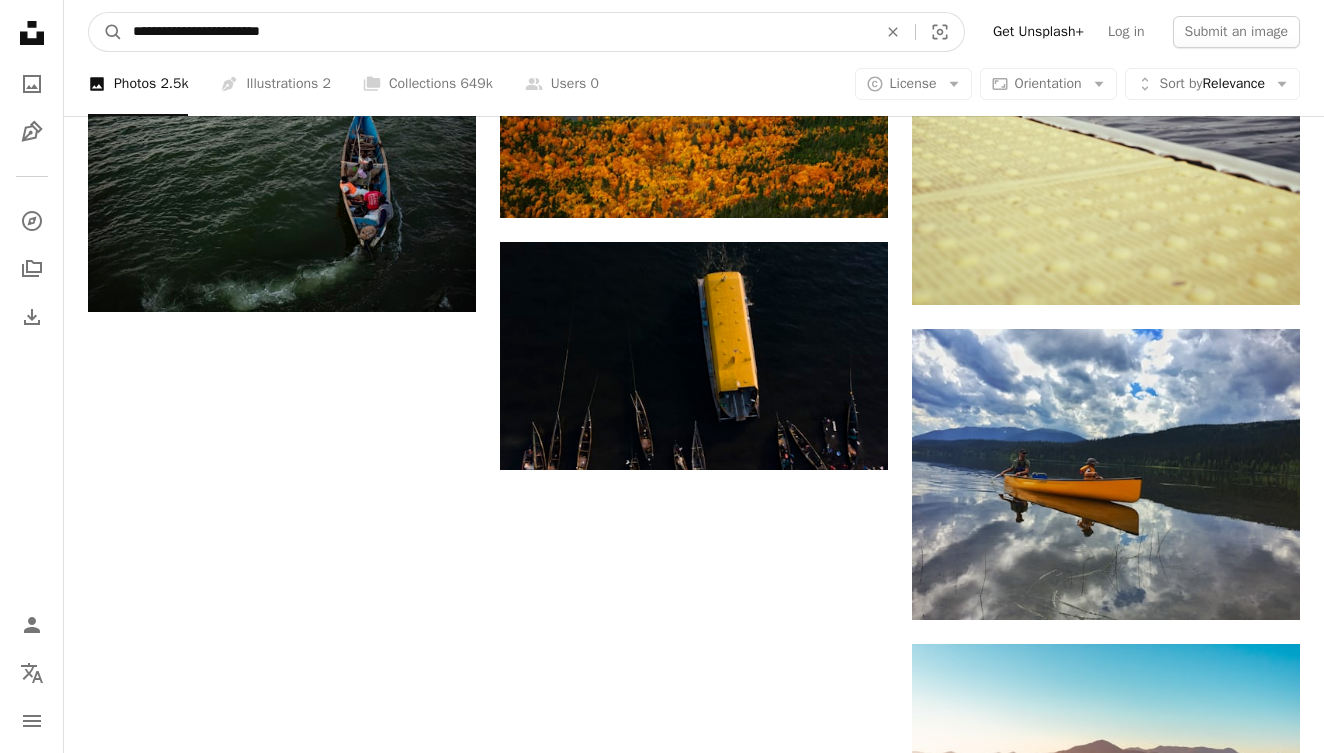 click on "A magnifying glass" at bounding box center (106, 32) 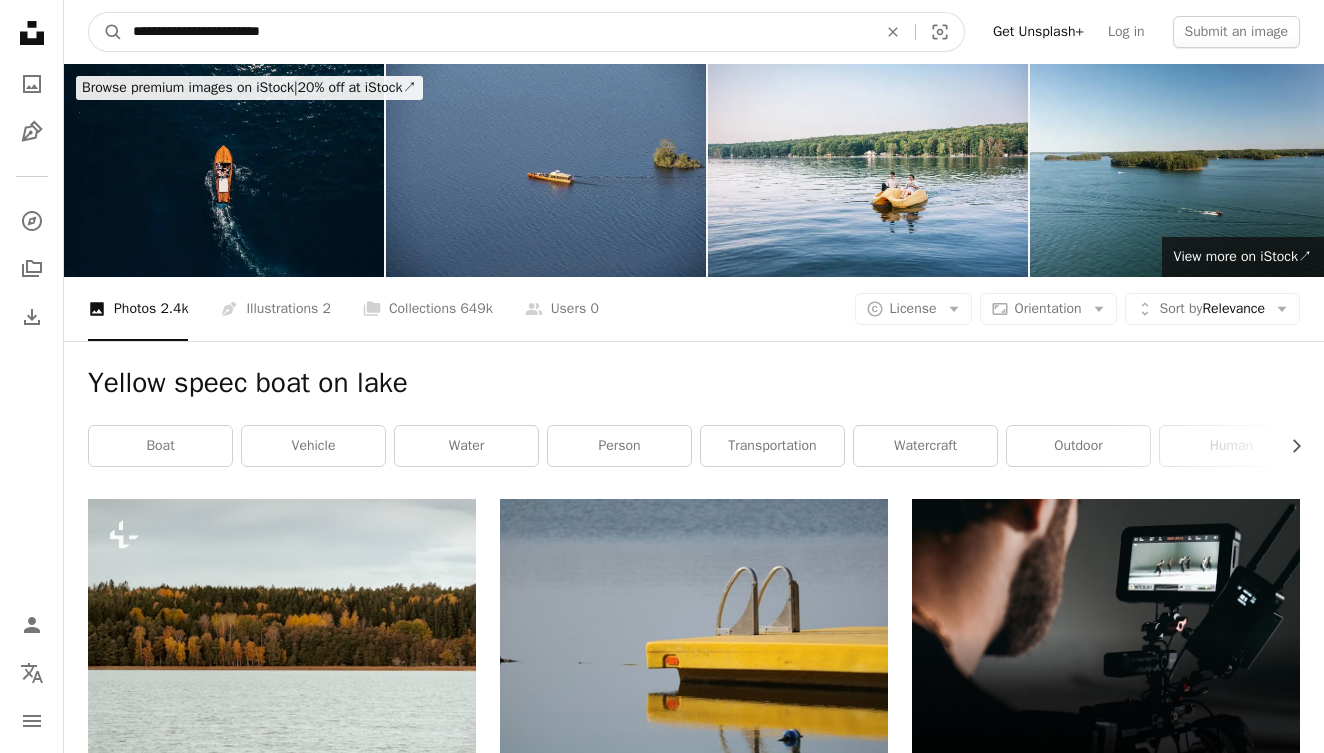 click on "**********" at bounding box center (497, 32) 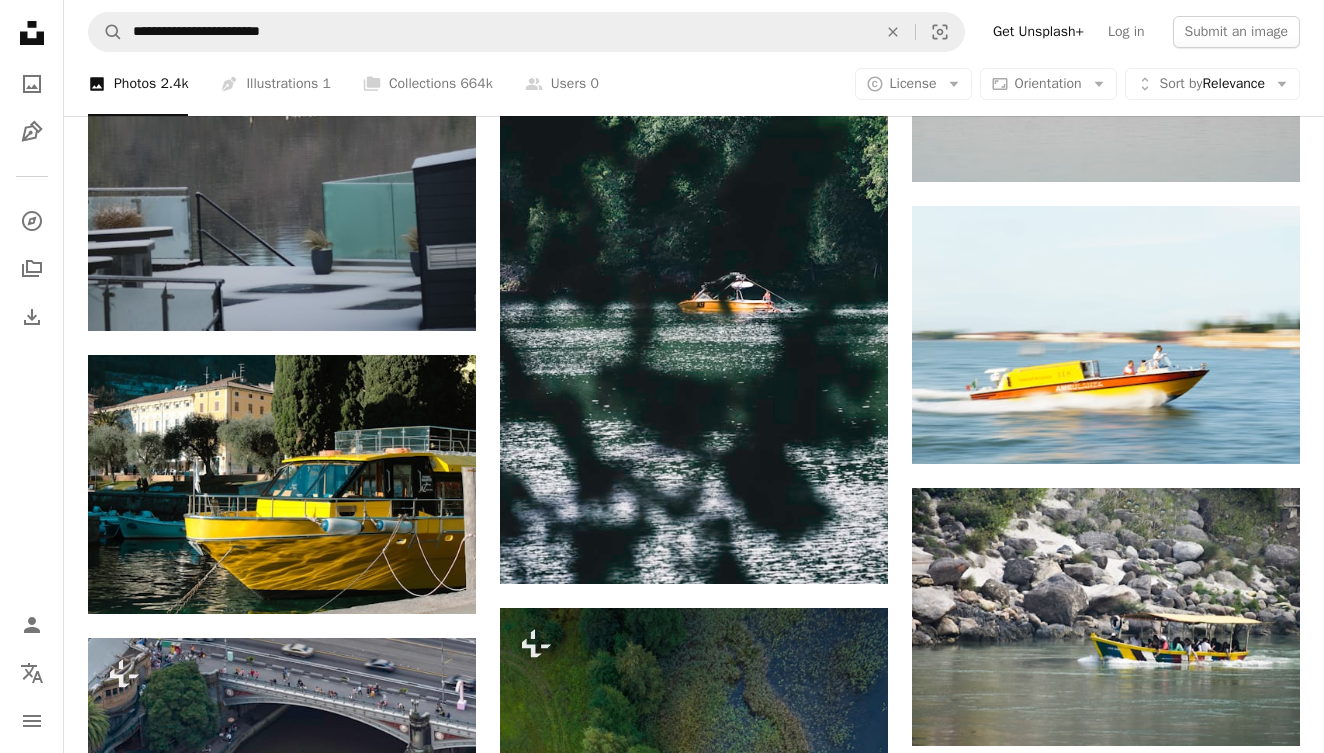 scroll, scrollTop: 5439, scrollLeft: 0, axis: vertical 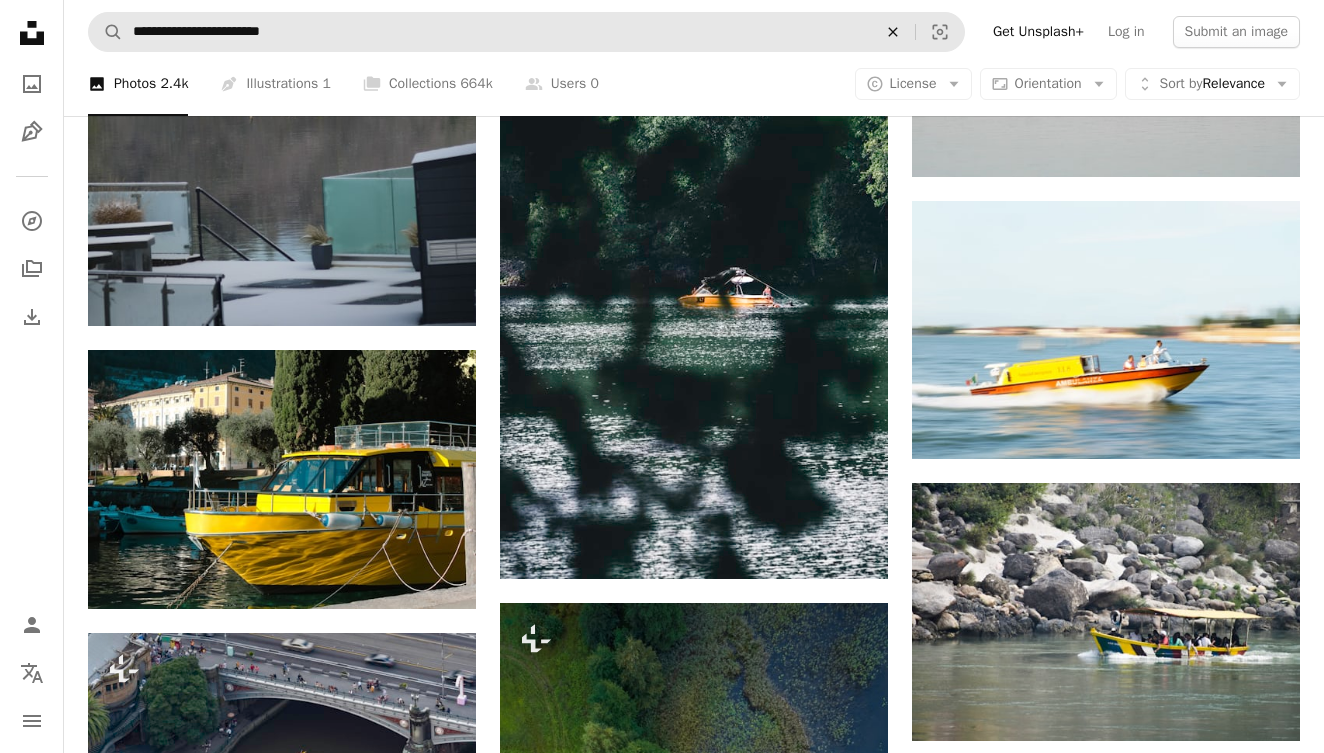 click on "An X shape" 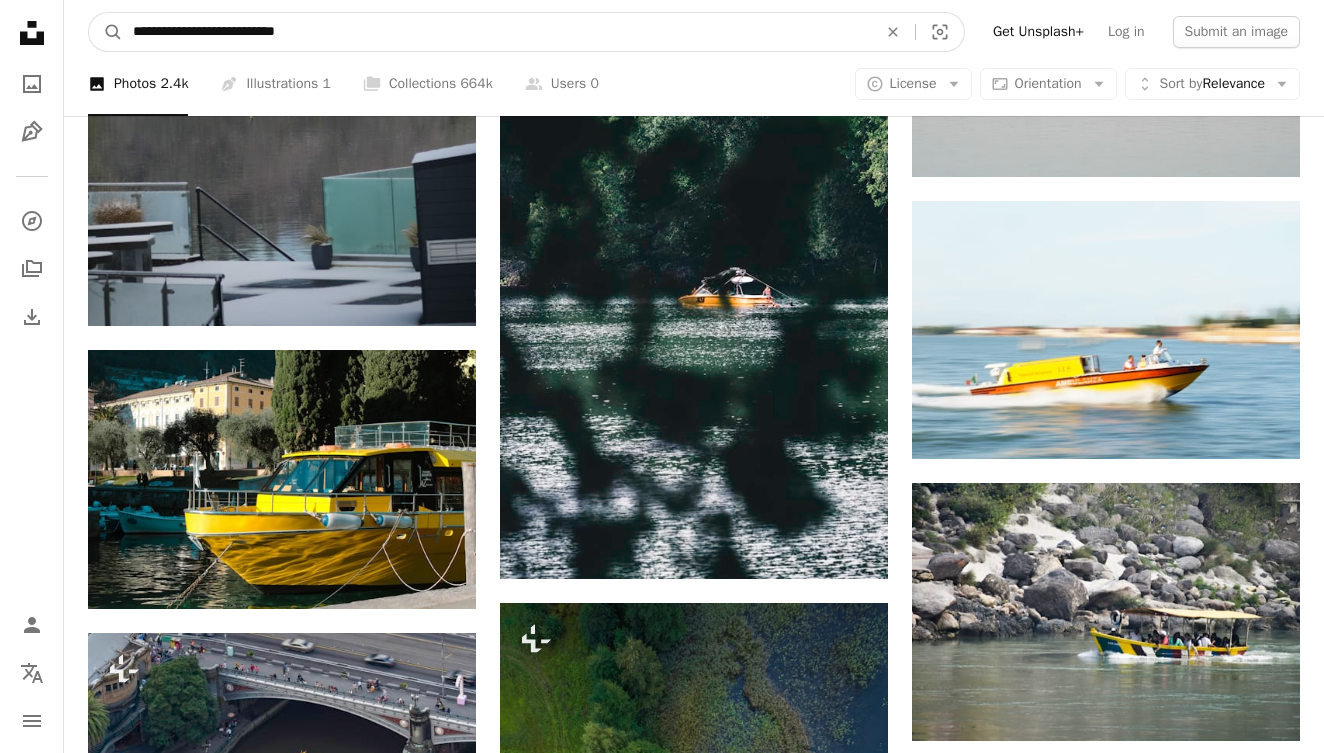 type on "**********" 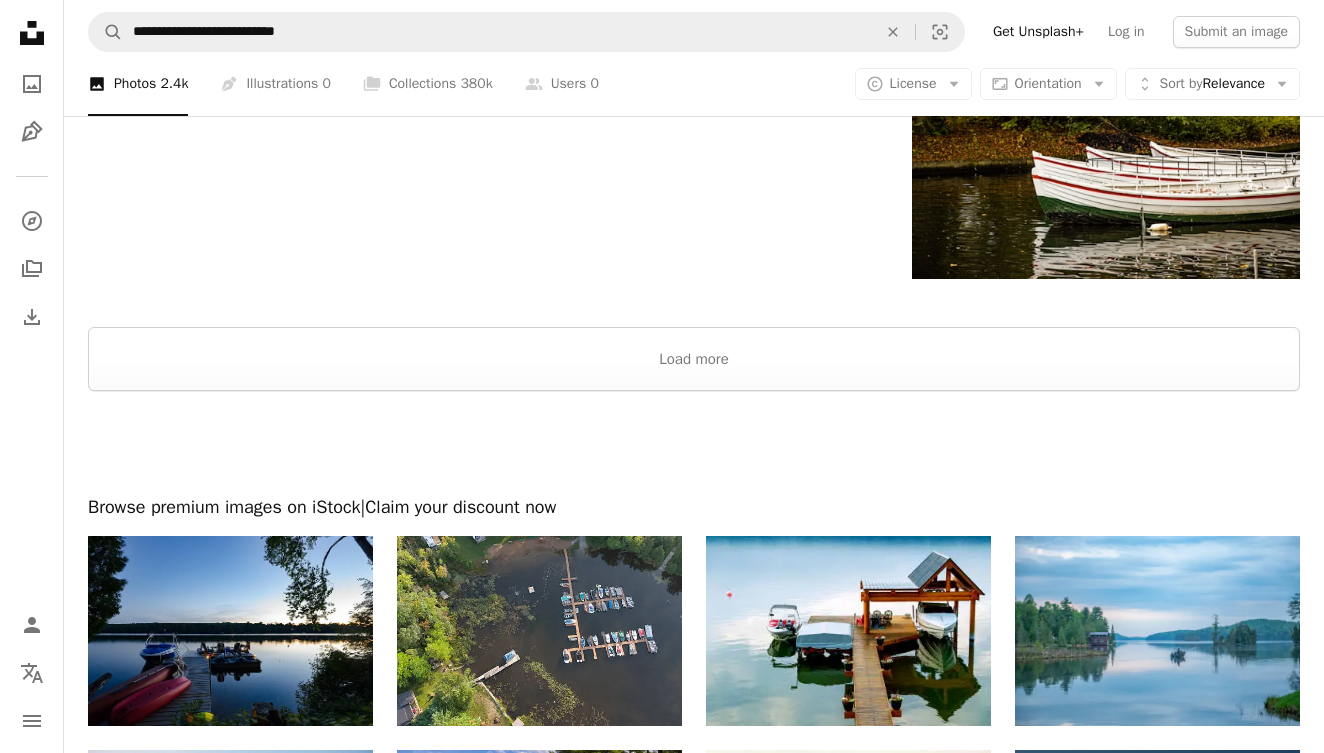 scroll, scrollTop: 3941, scrollLeft: 0, axis: vertical 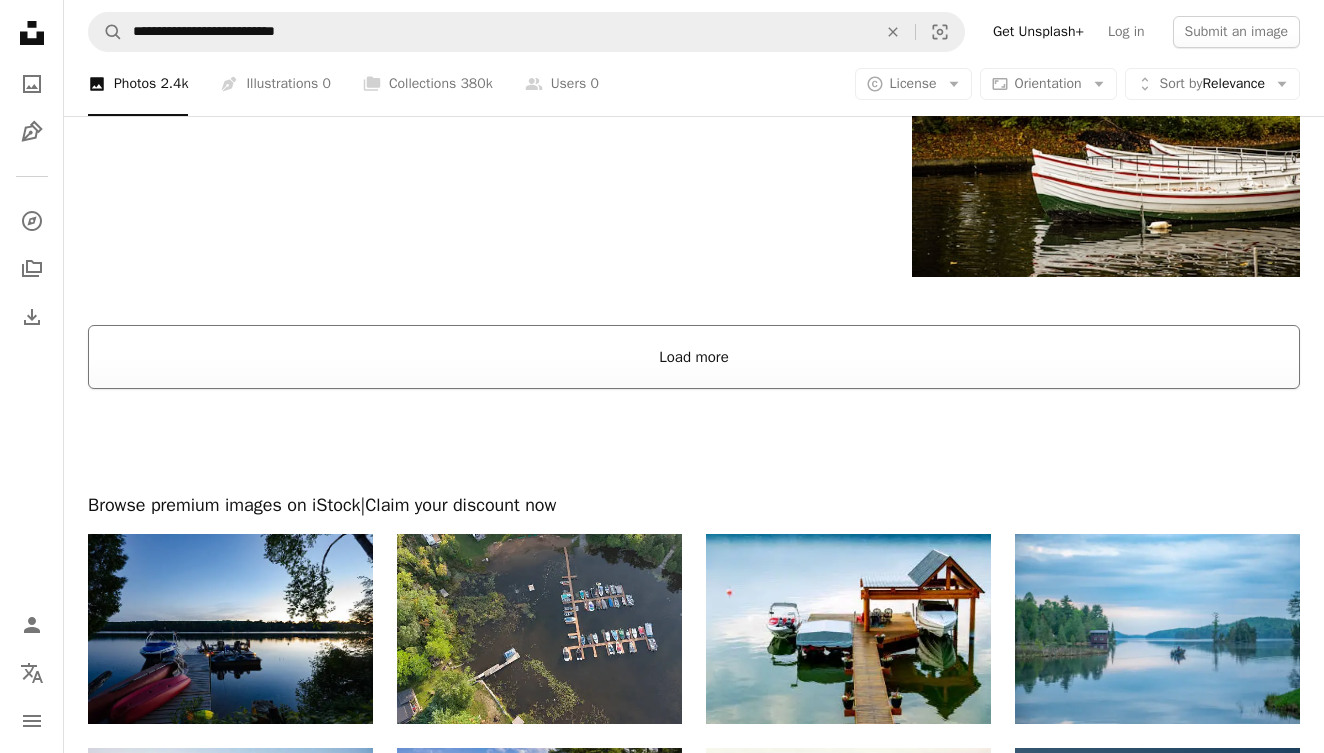 click on "Load more" at bounding box center (694, 357) 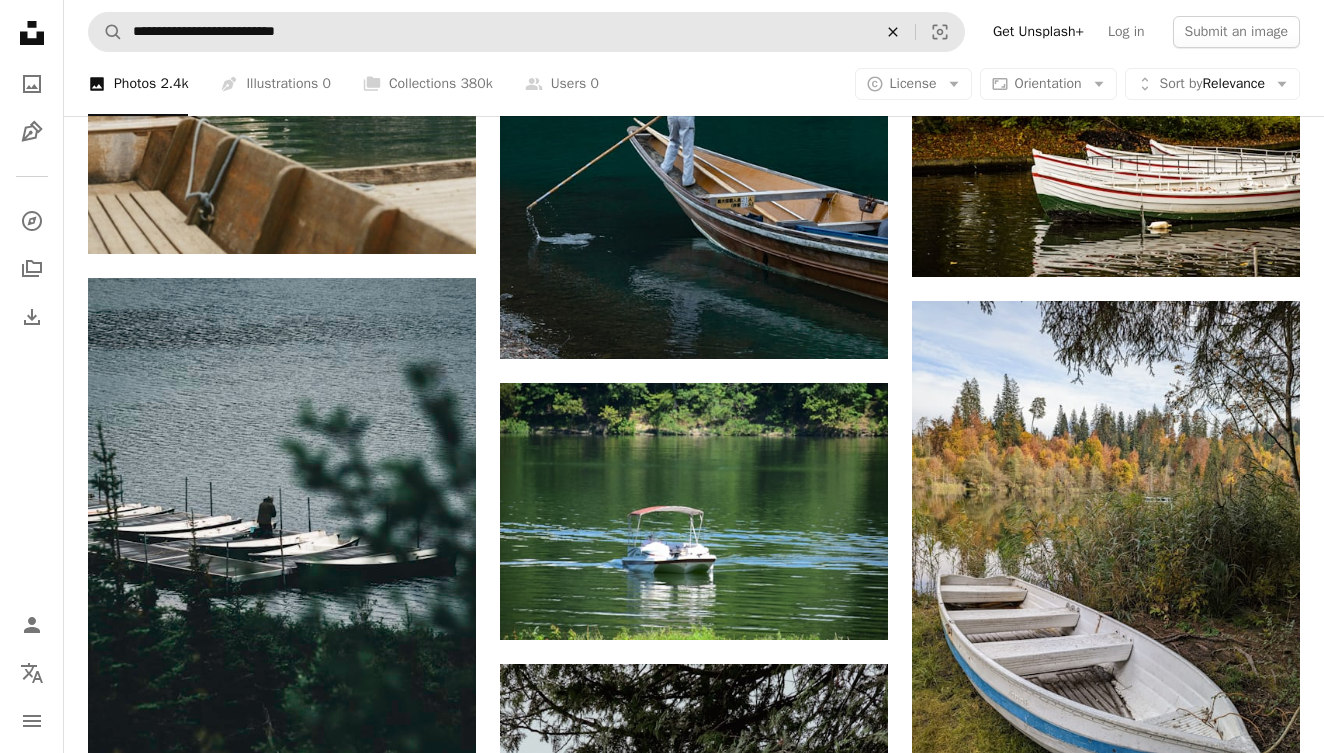 click on "An X shape" 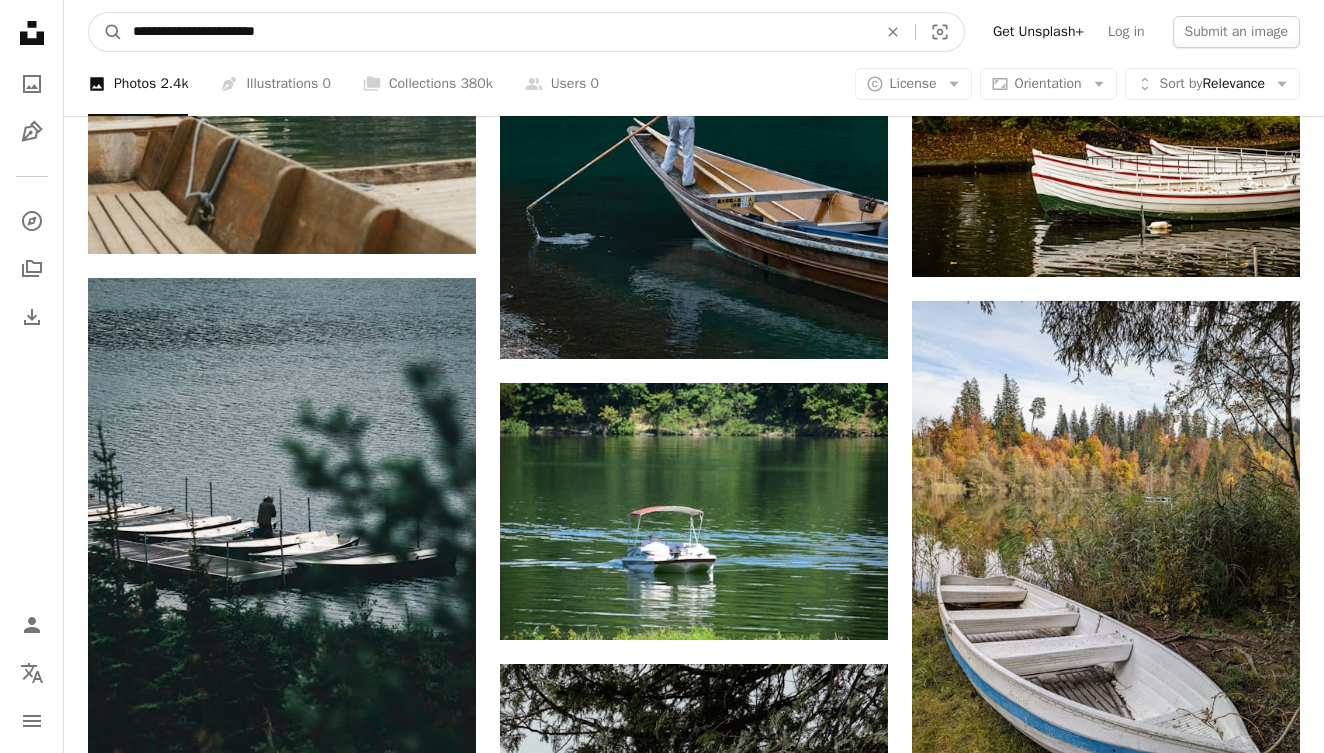 type on "**********" 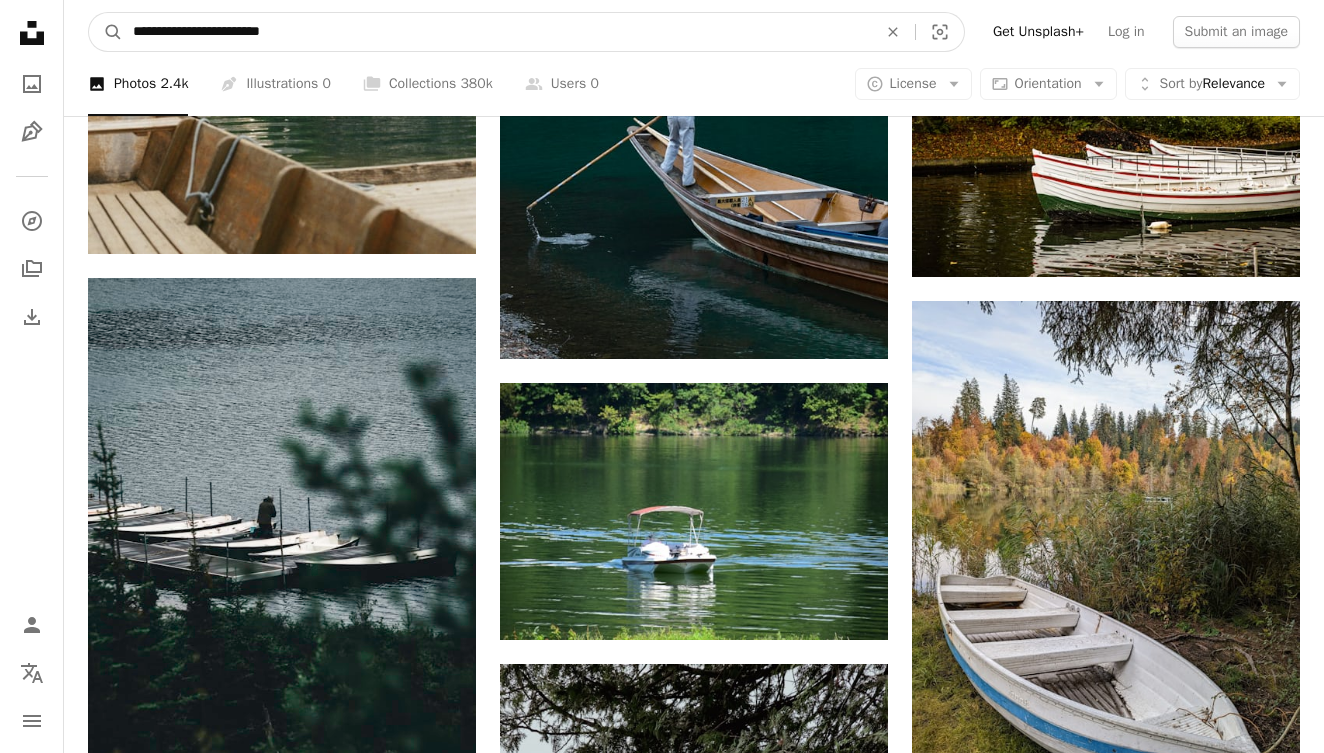 click on "A magnifying glass" at bounding box center [106, 32] 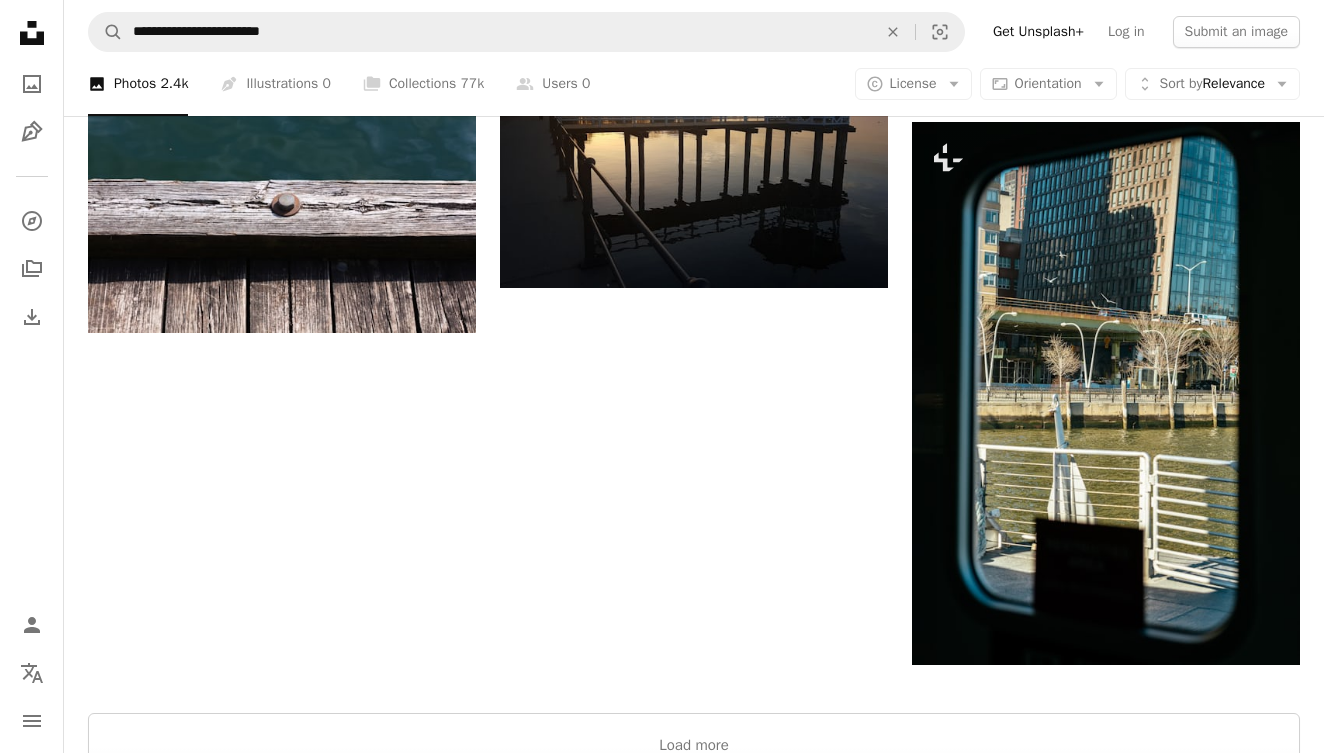 scroll, scrollTop: 2934, scrollLeft: 0, axis: vertical 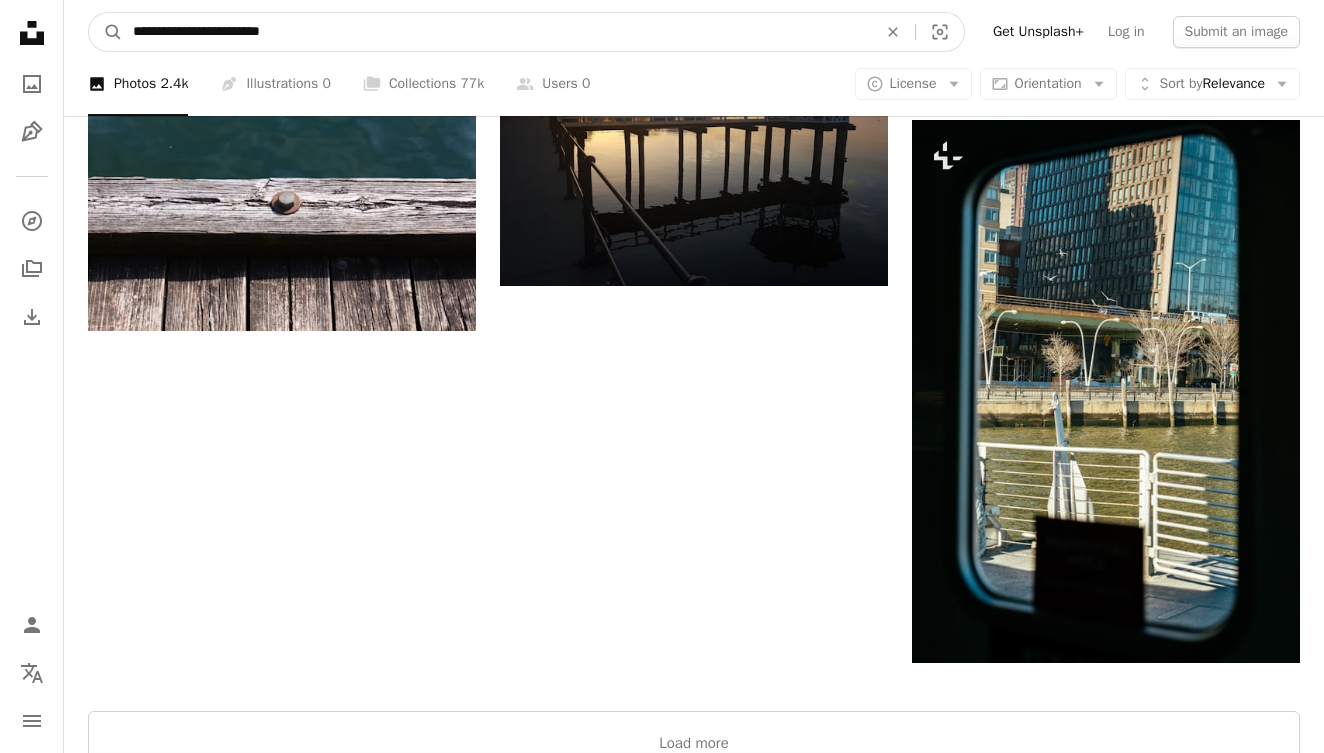 drag, startPoint x: 296, startPoint y: 34, endPoint x: 132, endPoint y: 6, distance: 166.37308 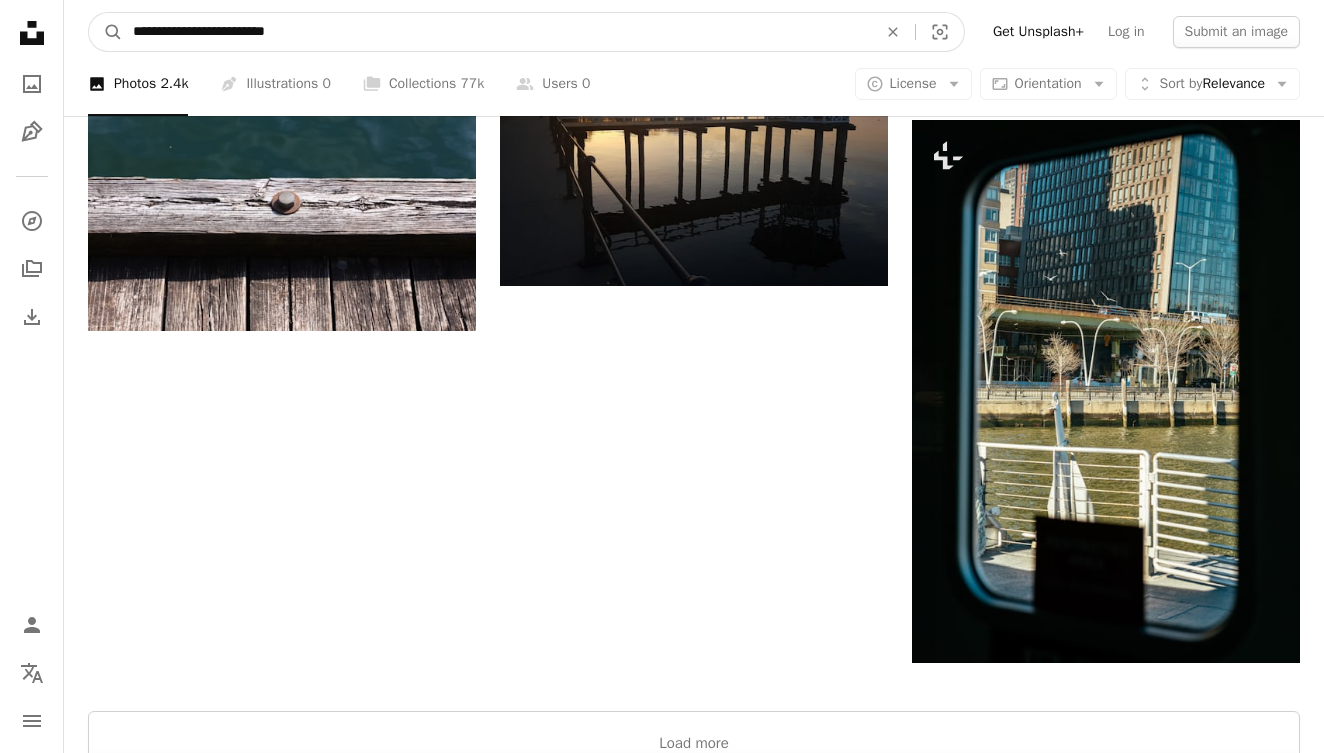type on "**********" 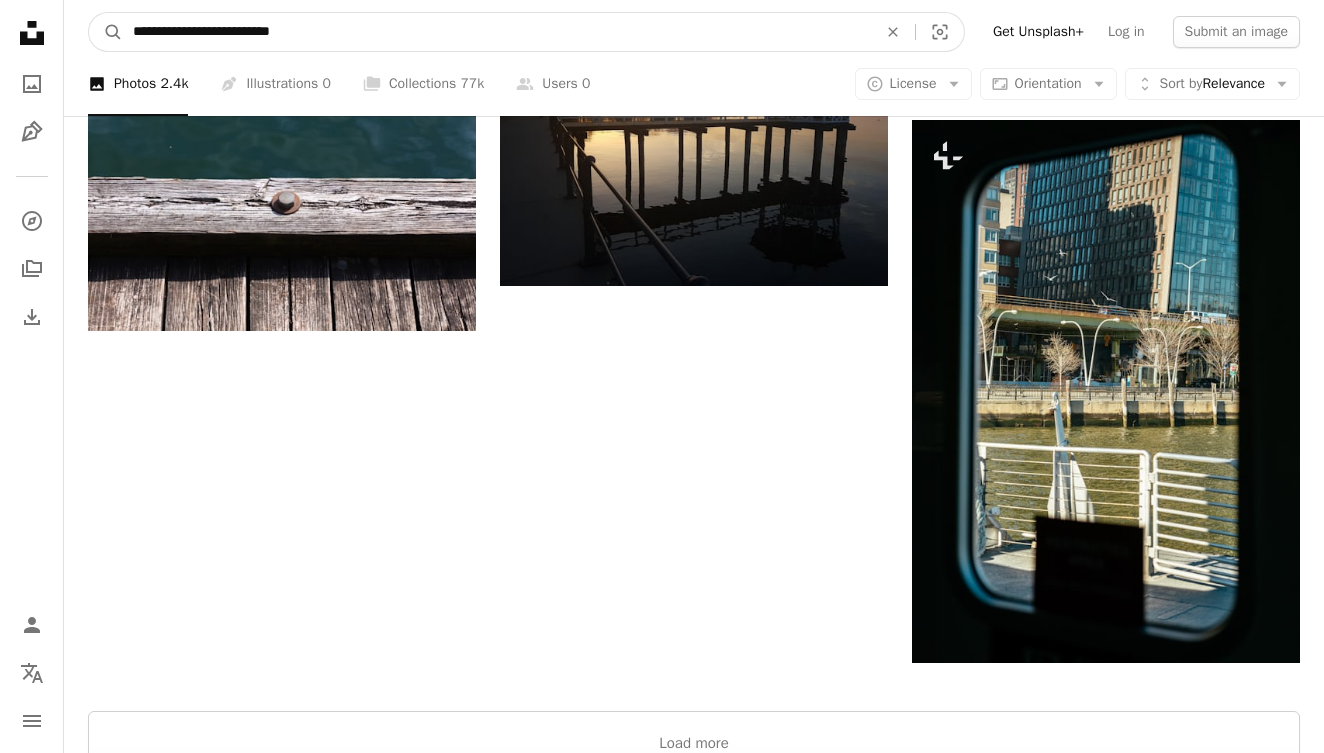 click on "A magnifying glass" at bounding box center (106, 32) 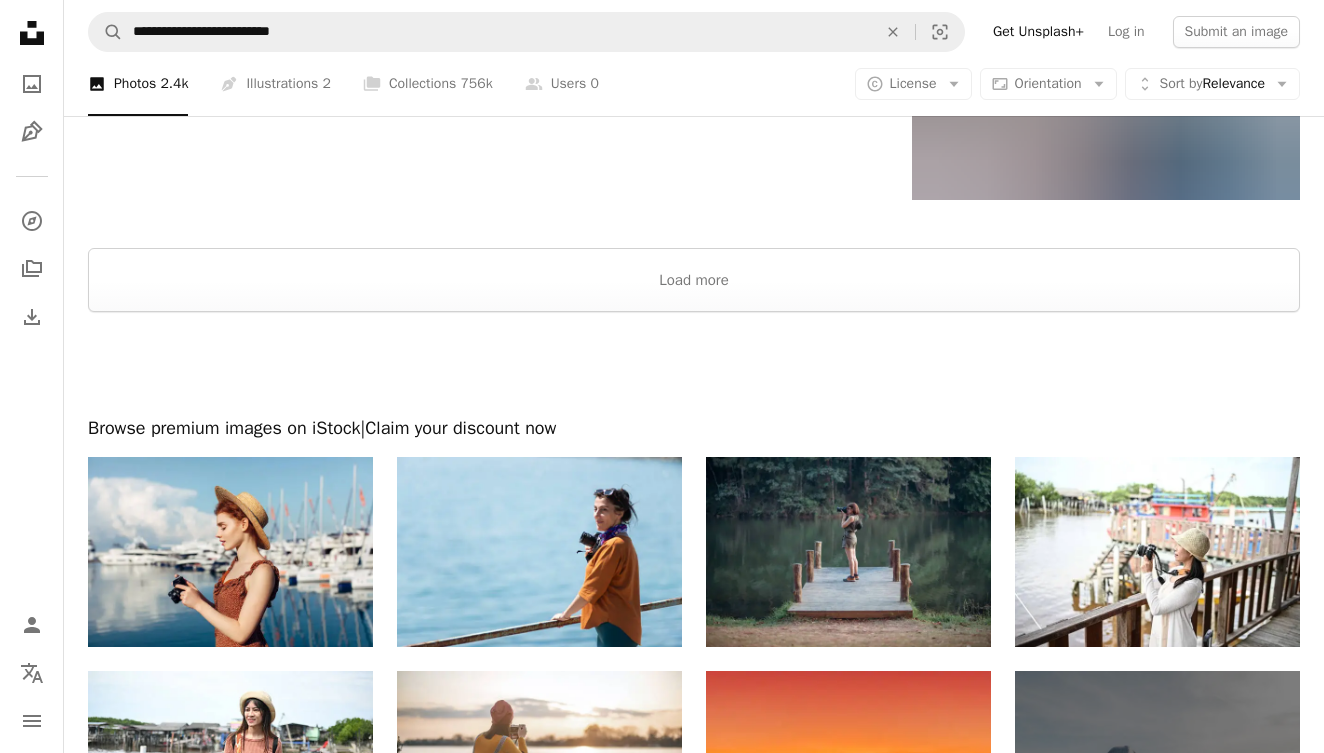scroll, scrollTop: 3685, scrollLeft: 0, axis: vertical 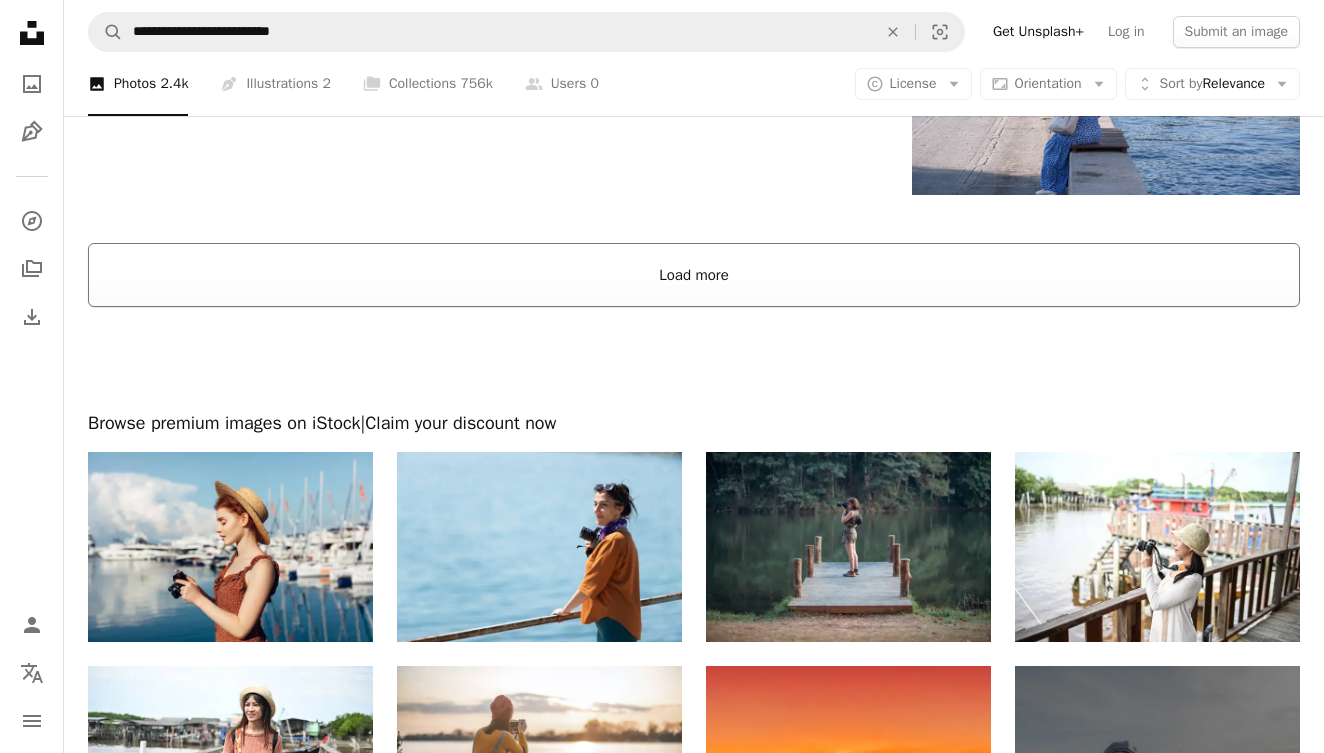 click on "Load more" at bounding box center [694, 275] 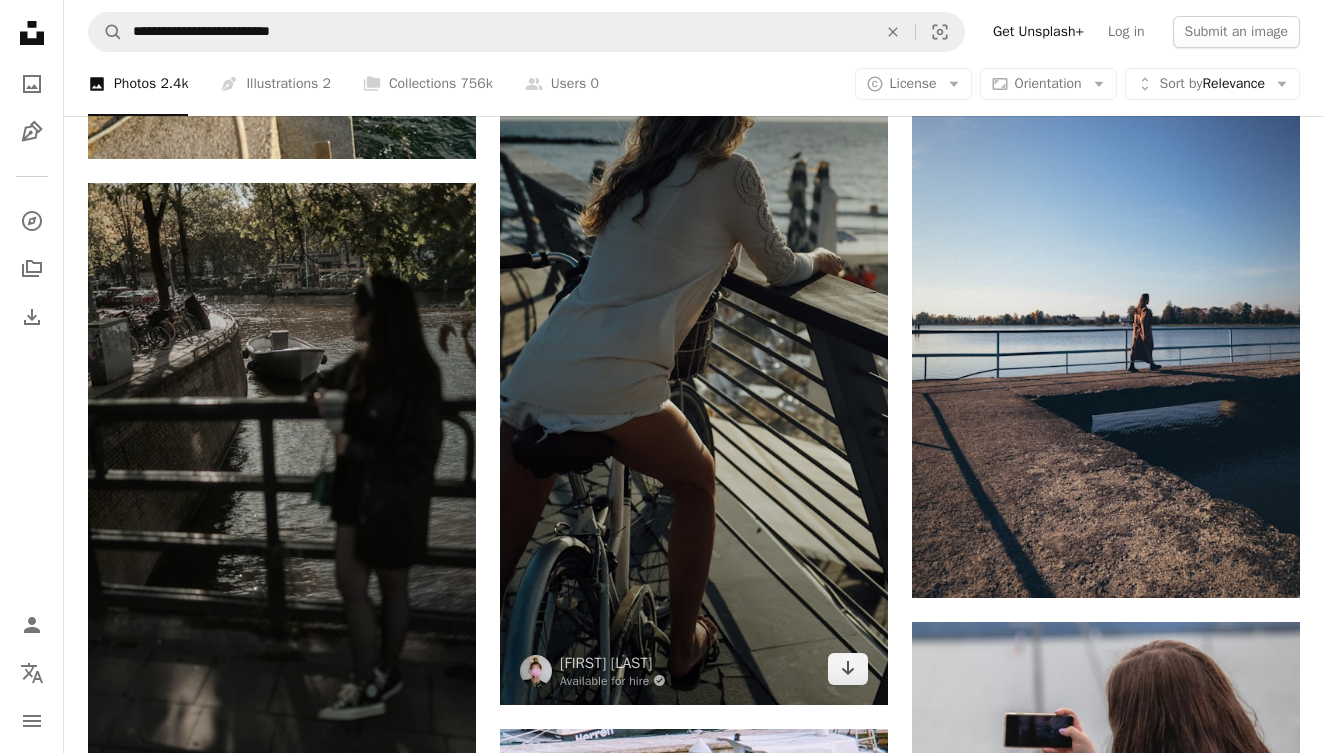 scroll, scrollTop: 4194, scrollLeft: 0, axis: vertical 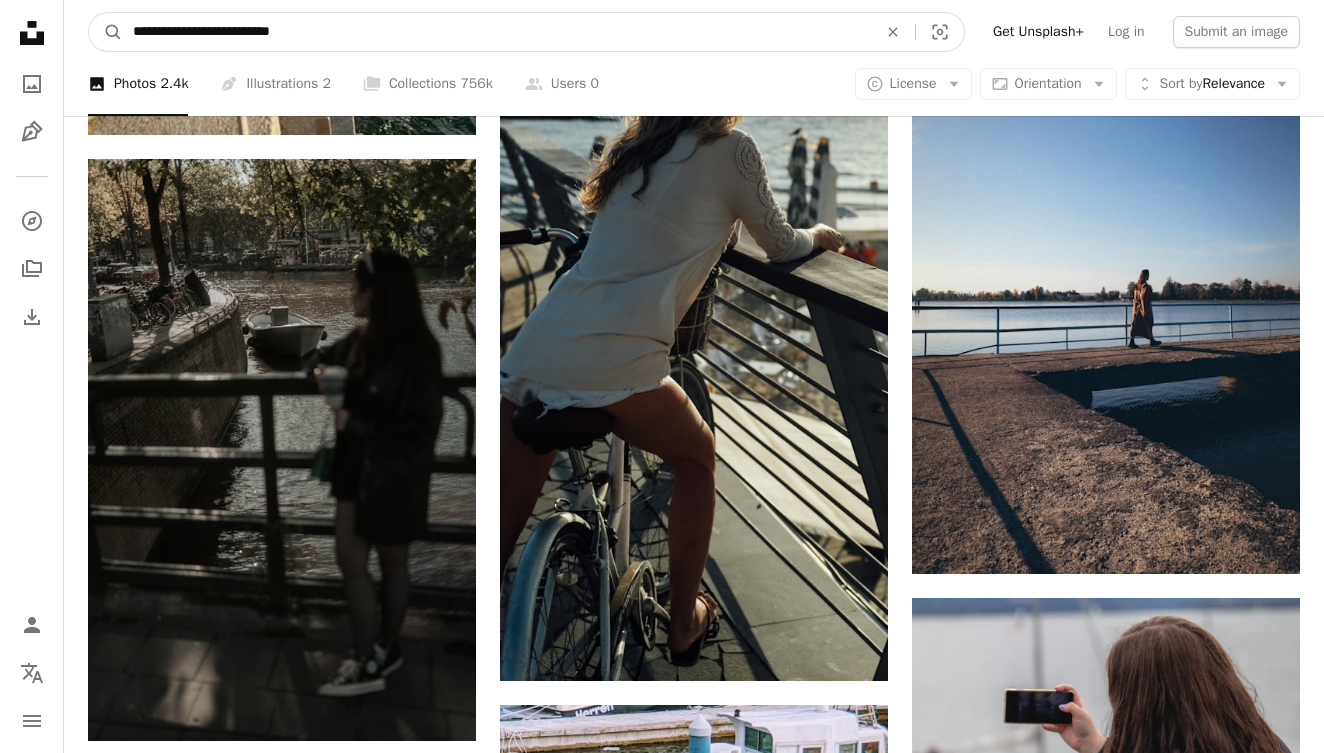 drag, startPoint x: 299, startPoint y: 31, endPoint x: 340, endPoint y: 29, distance: 41.04875 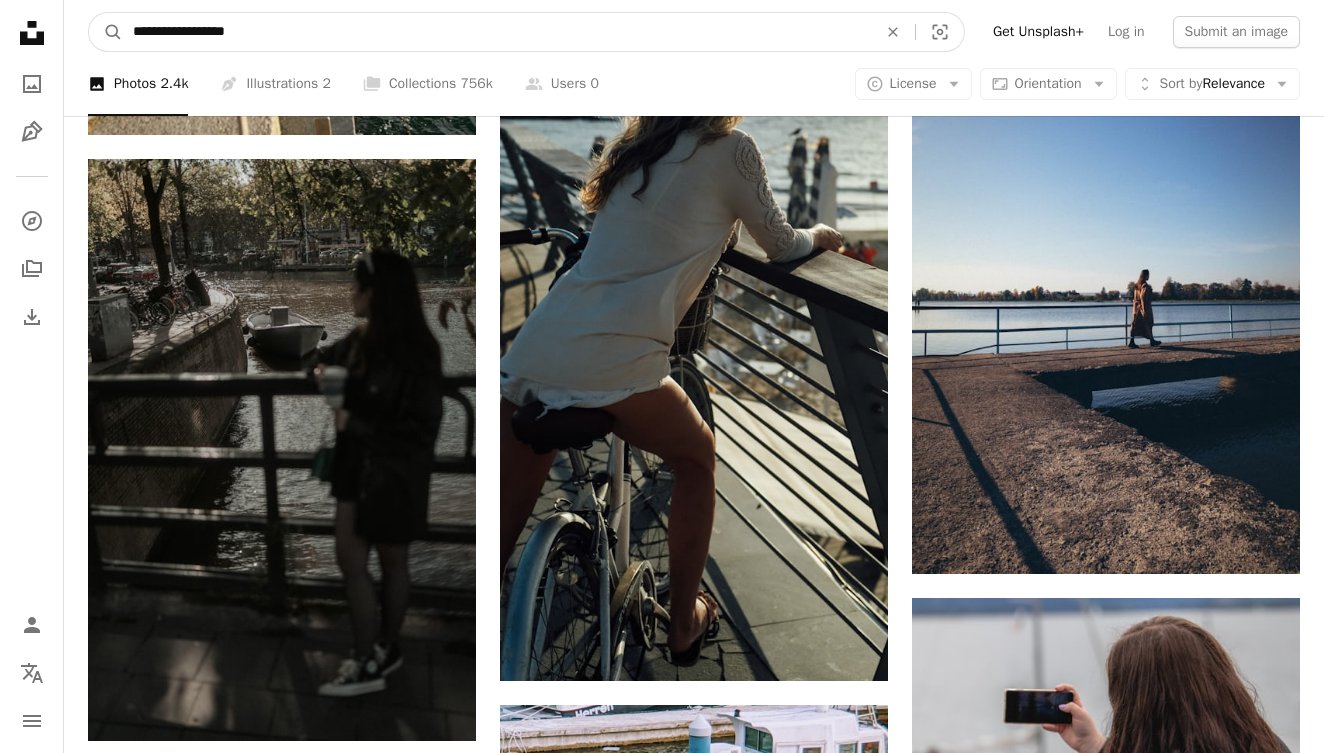 click on "A magnifying glass" at bounding box center [106, 32] 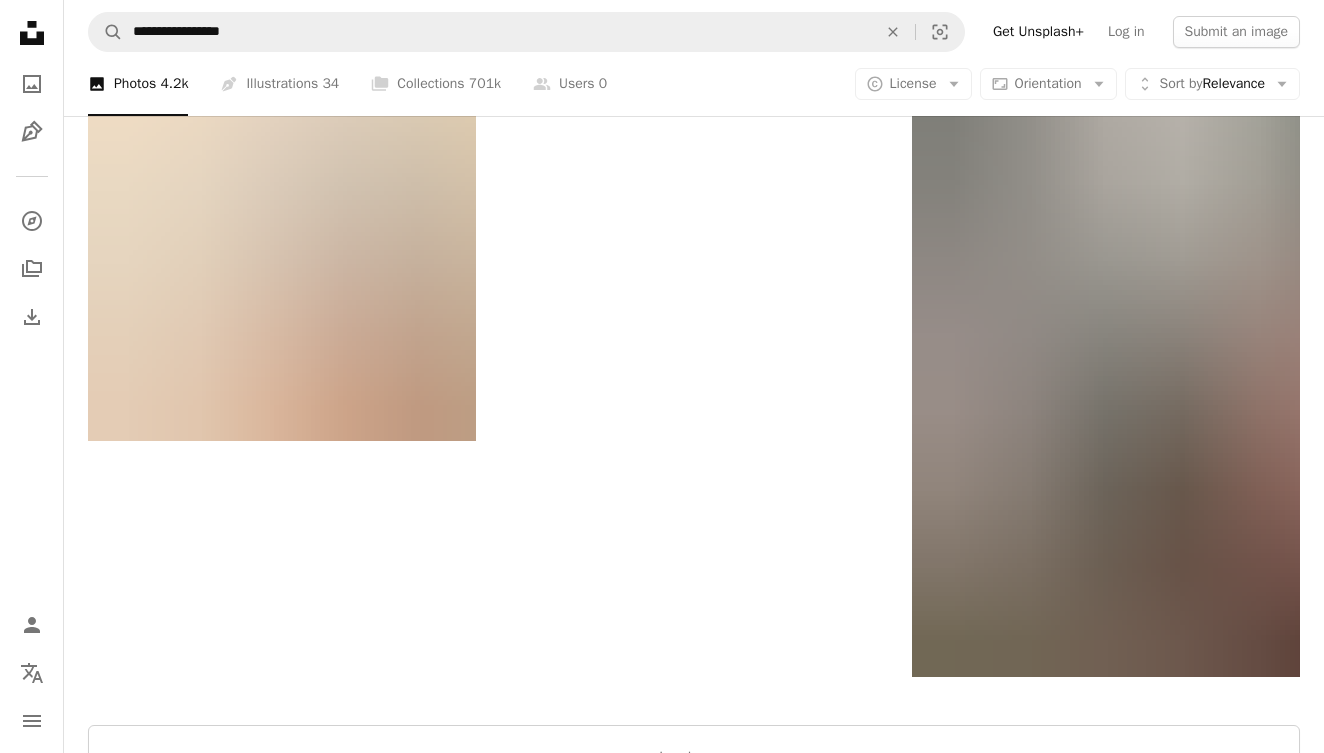 scroll, scrollTop: 3286, scrollLeft: 0, axis: vertical 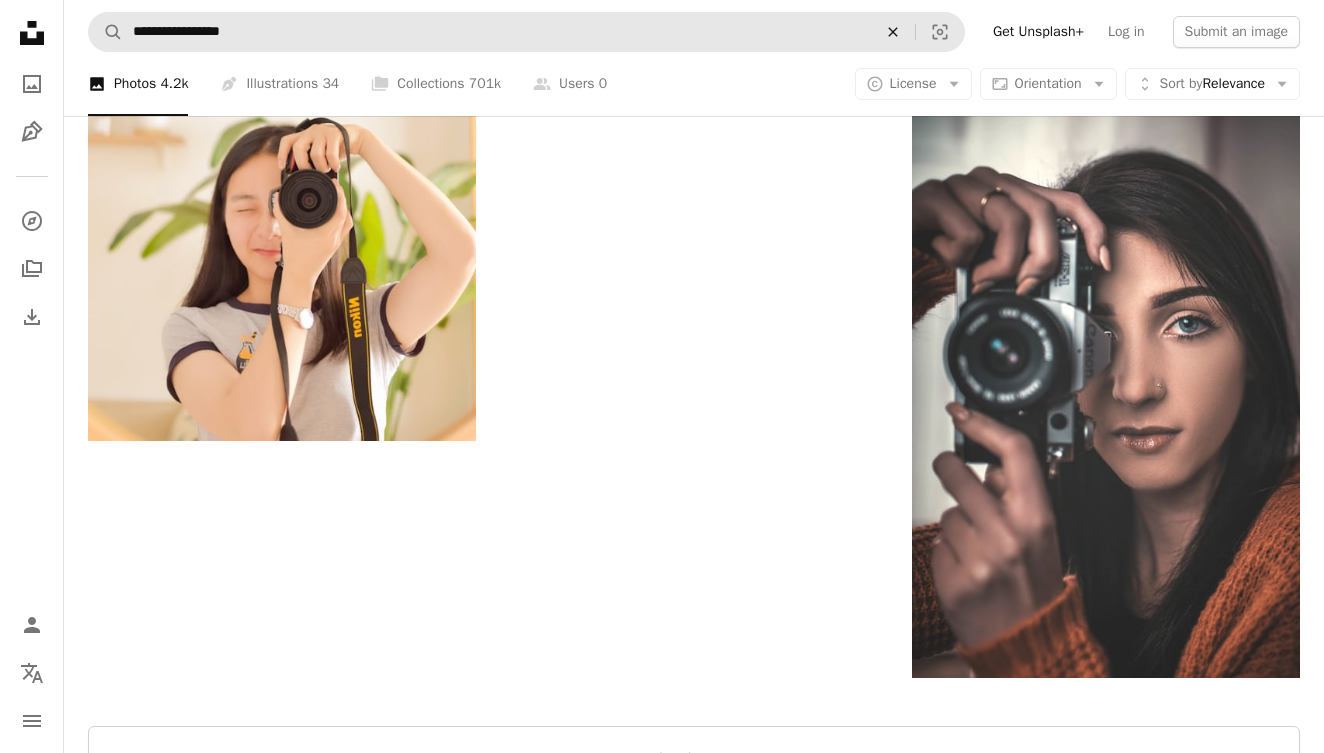 click on "An X shape" 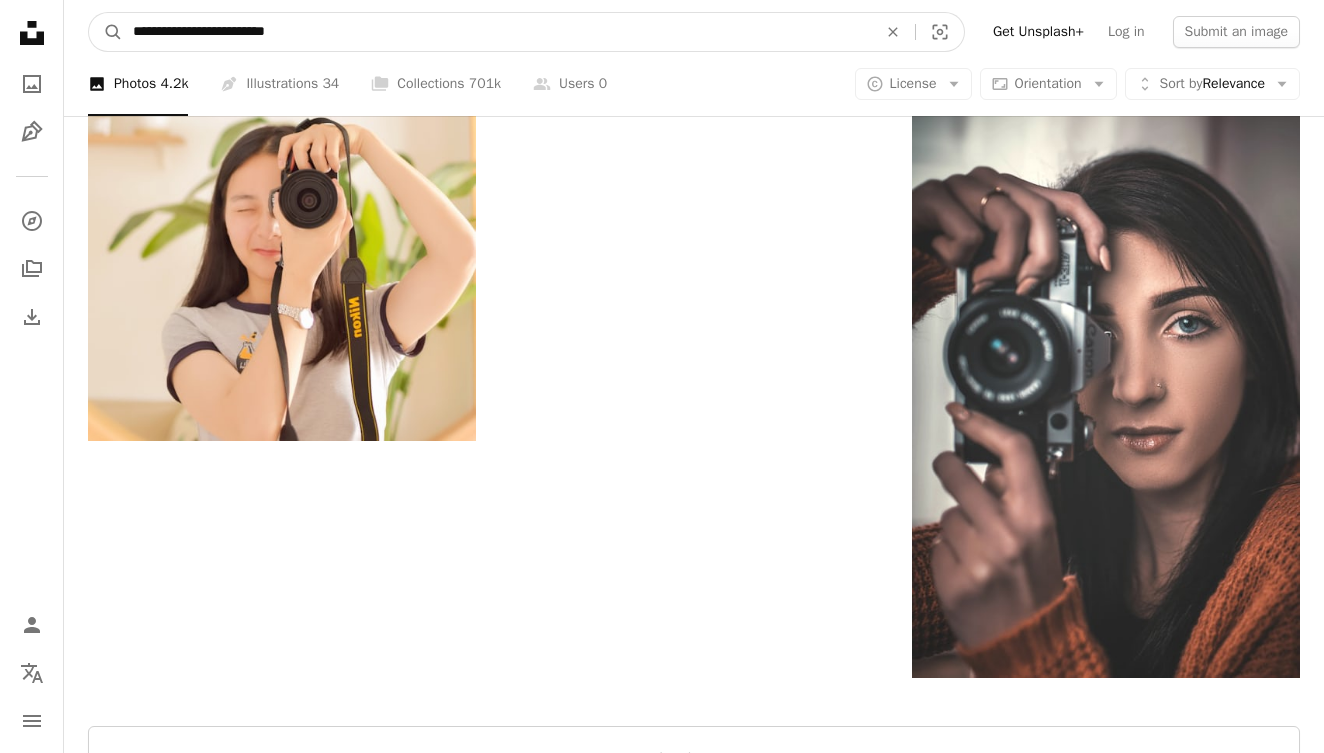 type on "**********" 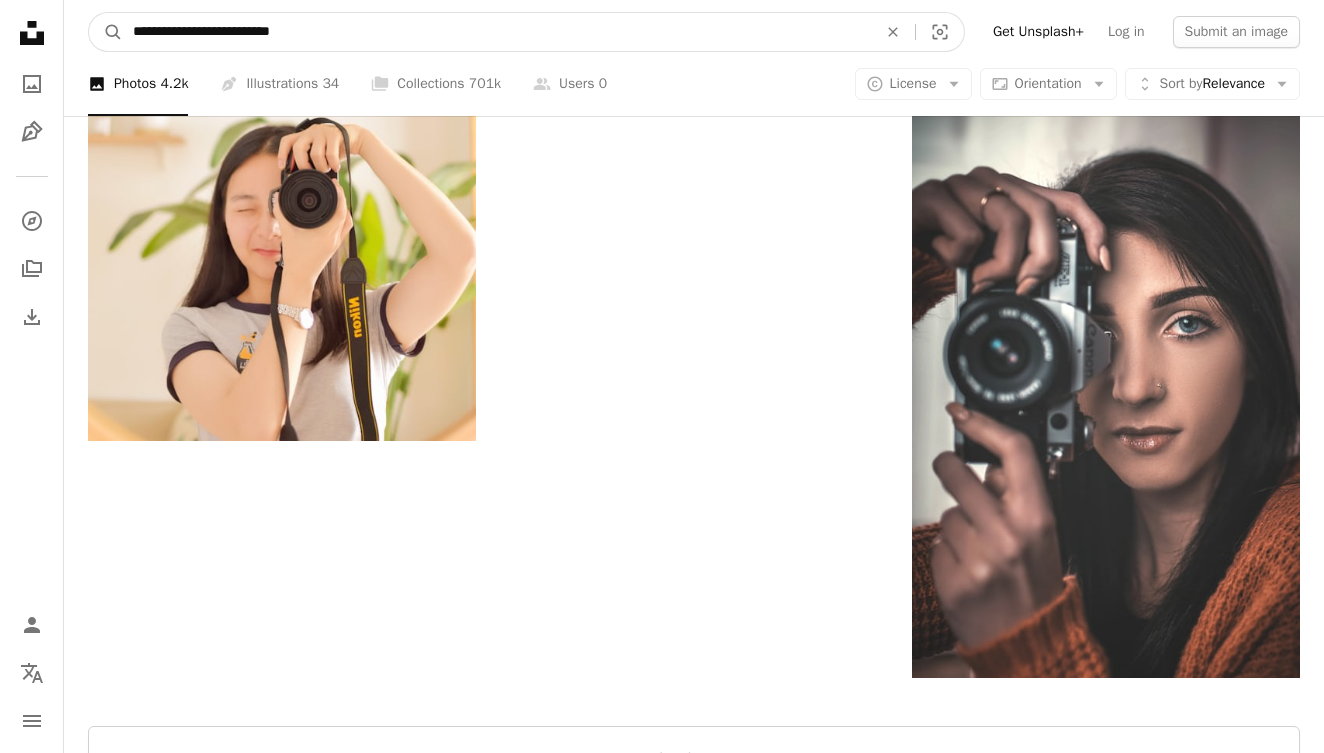 click on "A magnifying glass" at bounding box center [106, 32] 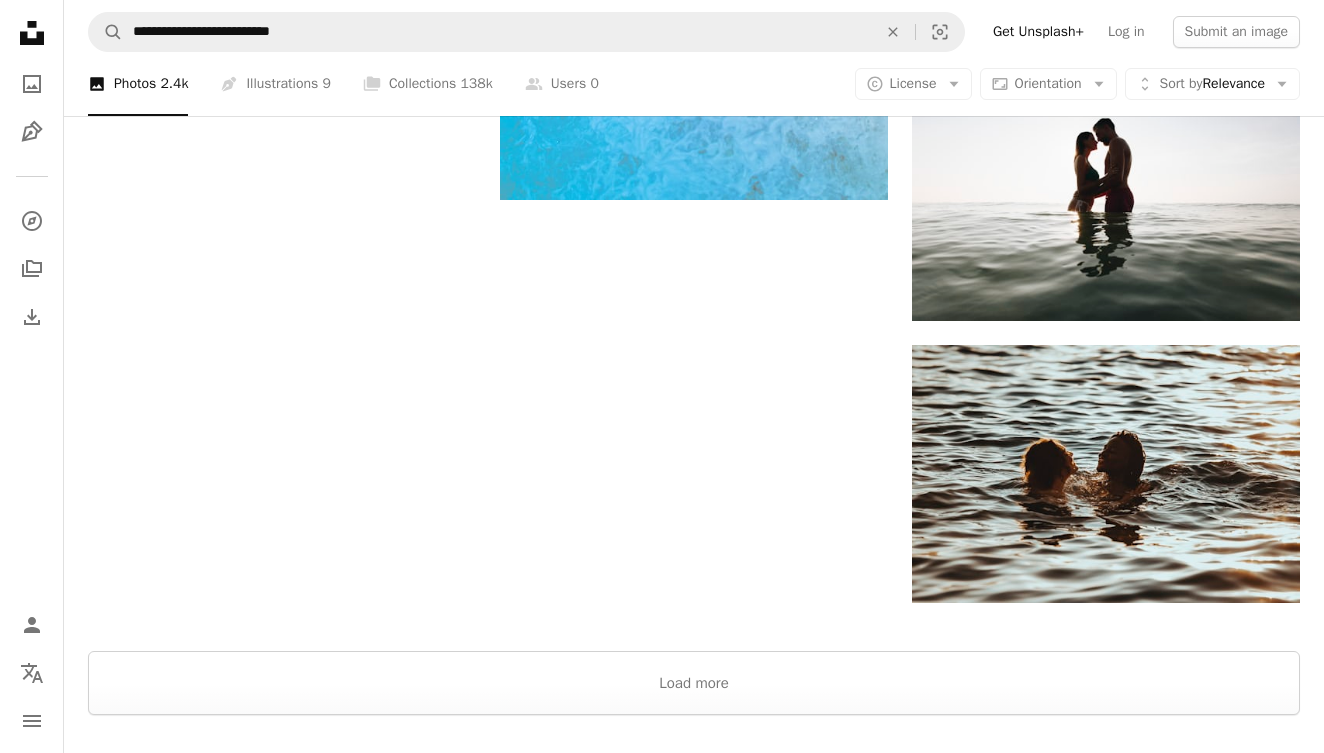 scroll, scrollTop: 3619, scrollLeft: 0, axis: vertical 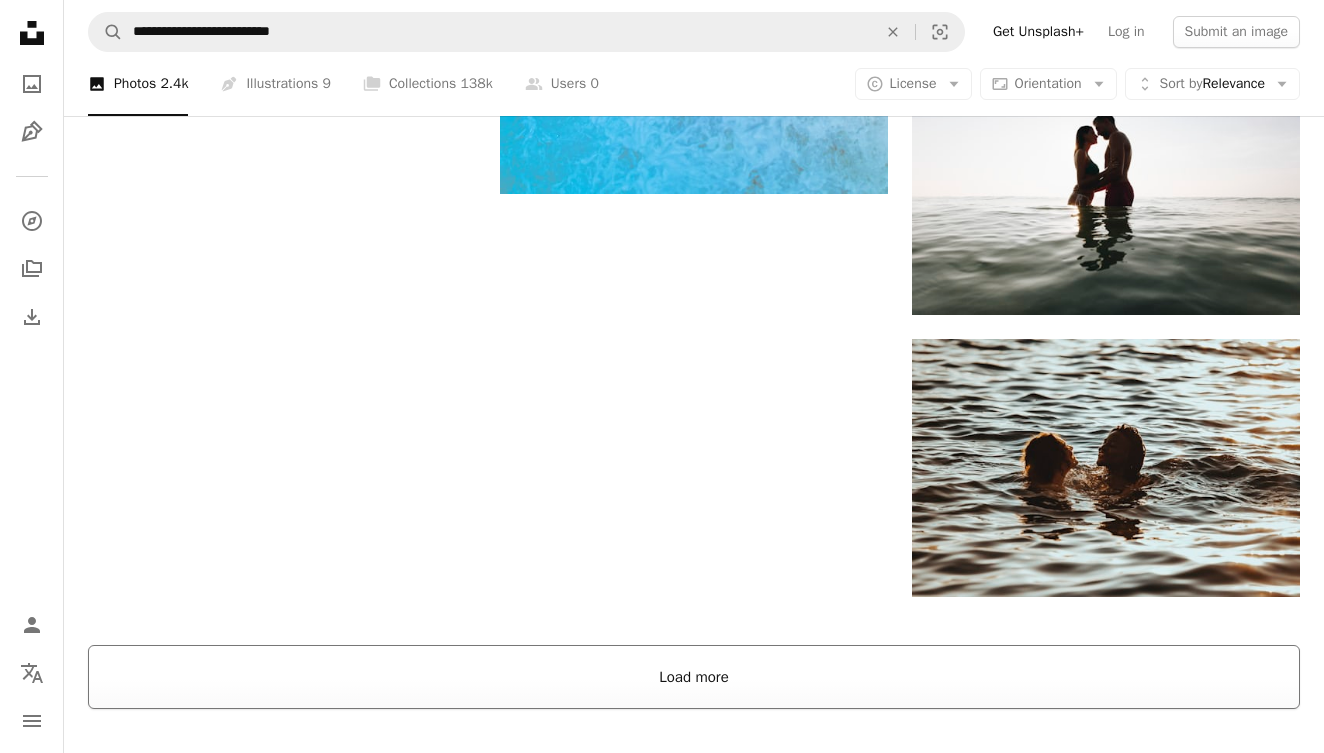 click on "Load more" at bounding box center [694, 677] 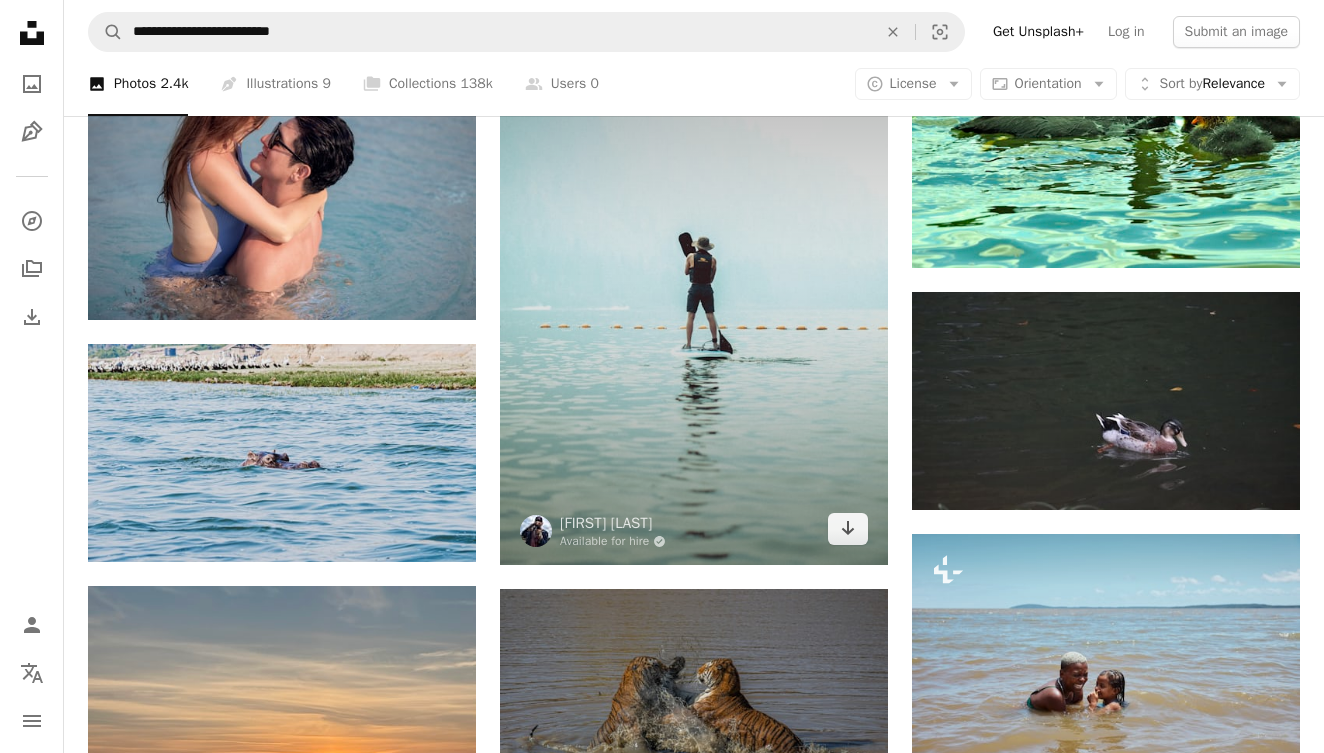 scroll, scrollTop: 5837, scrollLeft: 0, axis: vertical 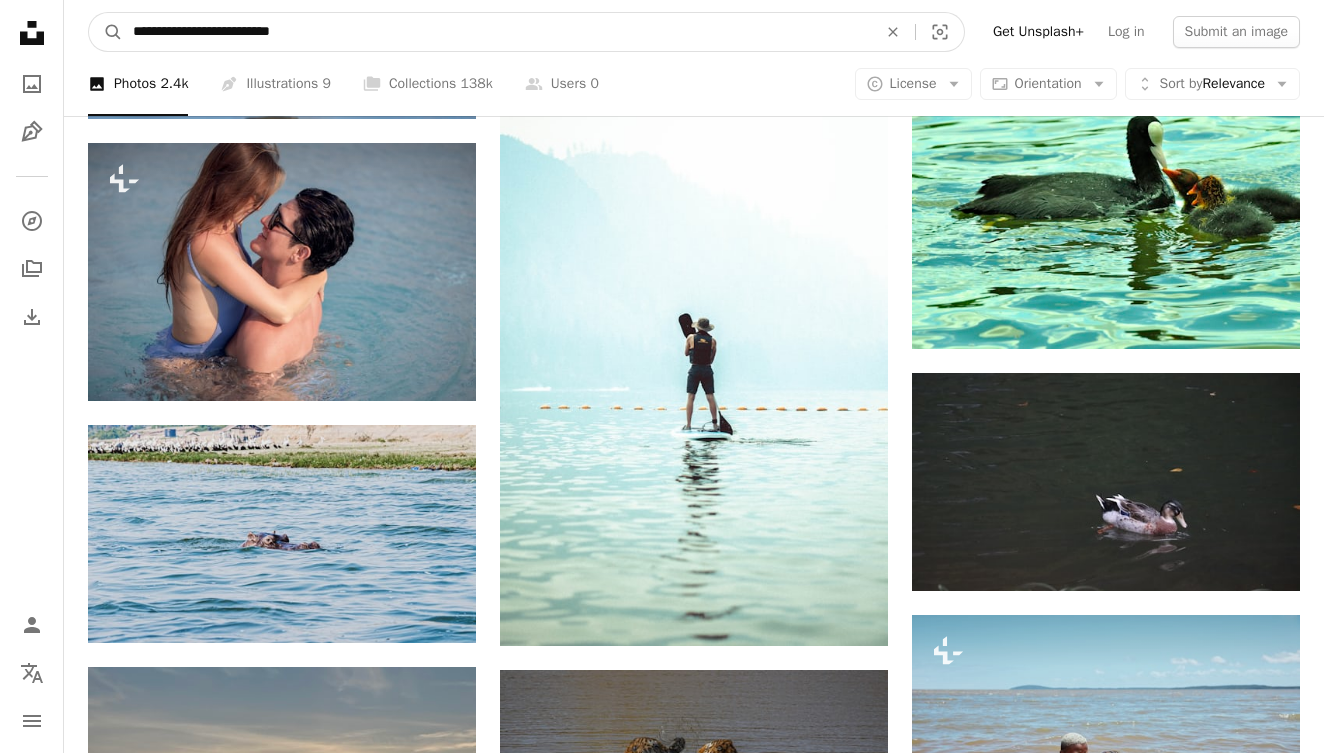 drag, startPoint x: 265, startPoint y: 34, endPoint x: 181, endPoint y: 34, distance: 84 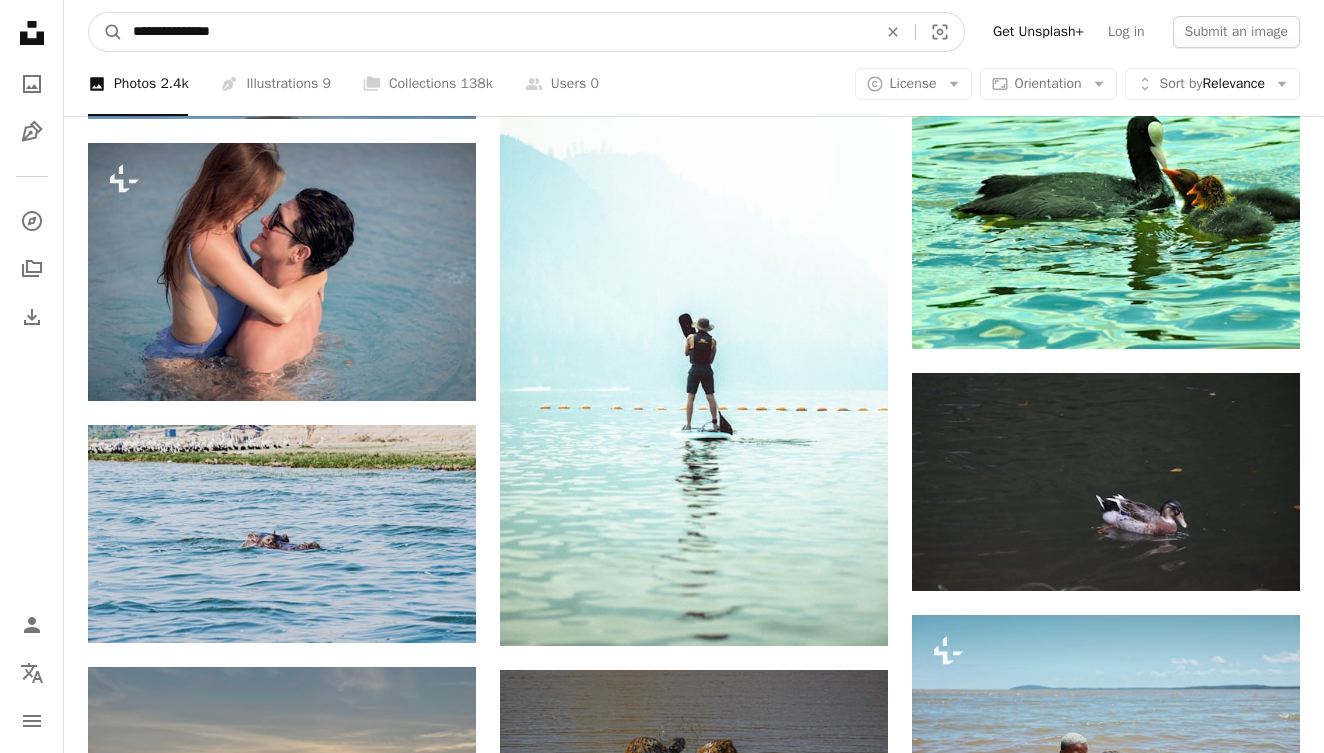 type on "**********" 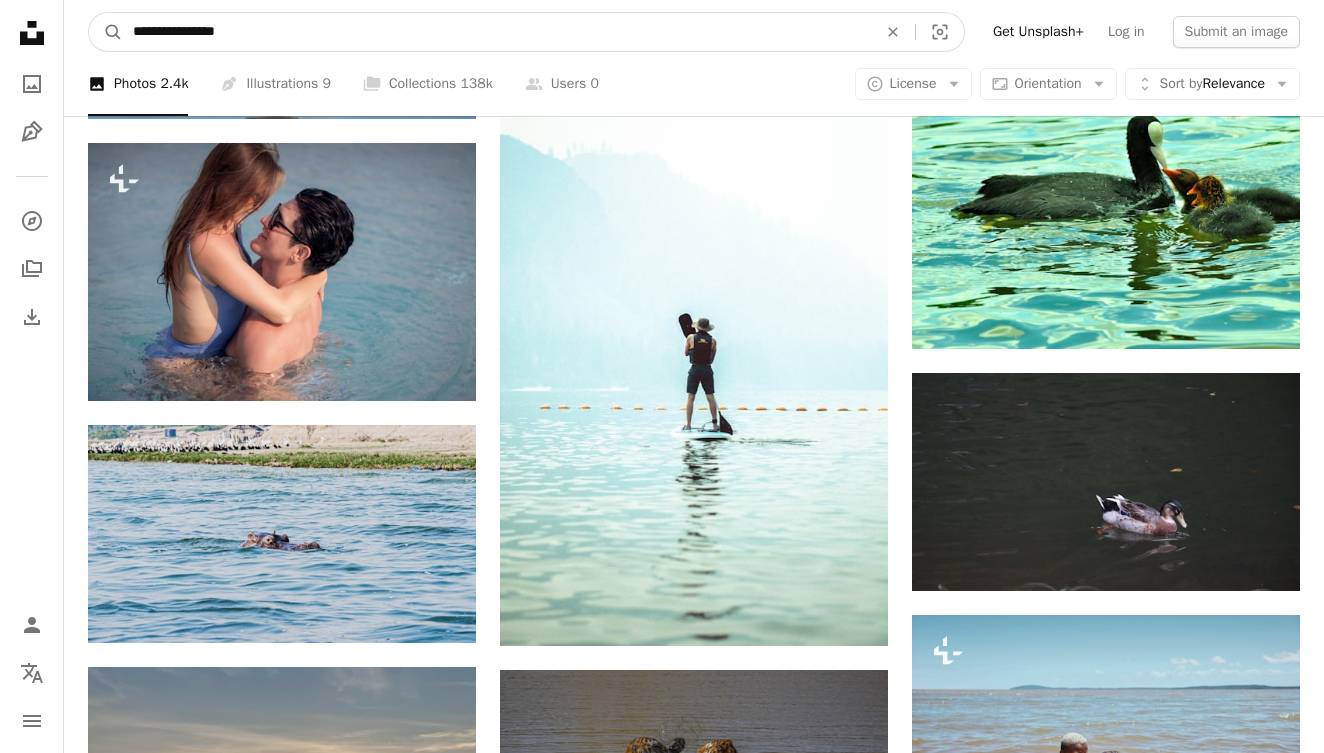 click on "A magnifying glass" at bounding box center (106, 32) 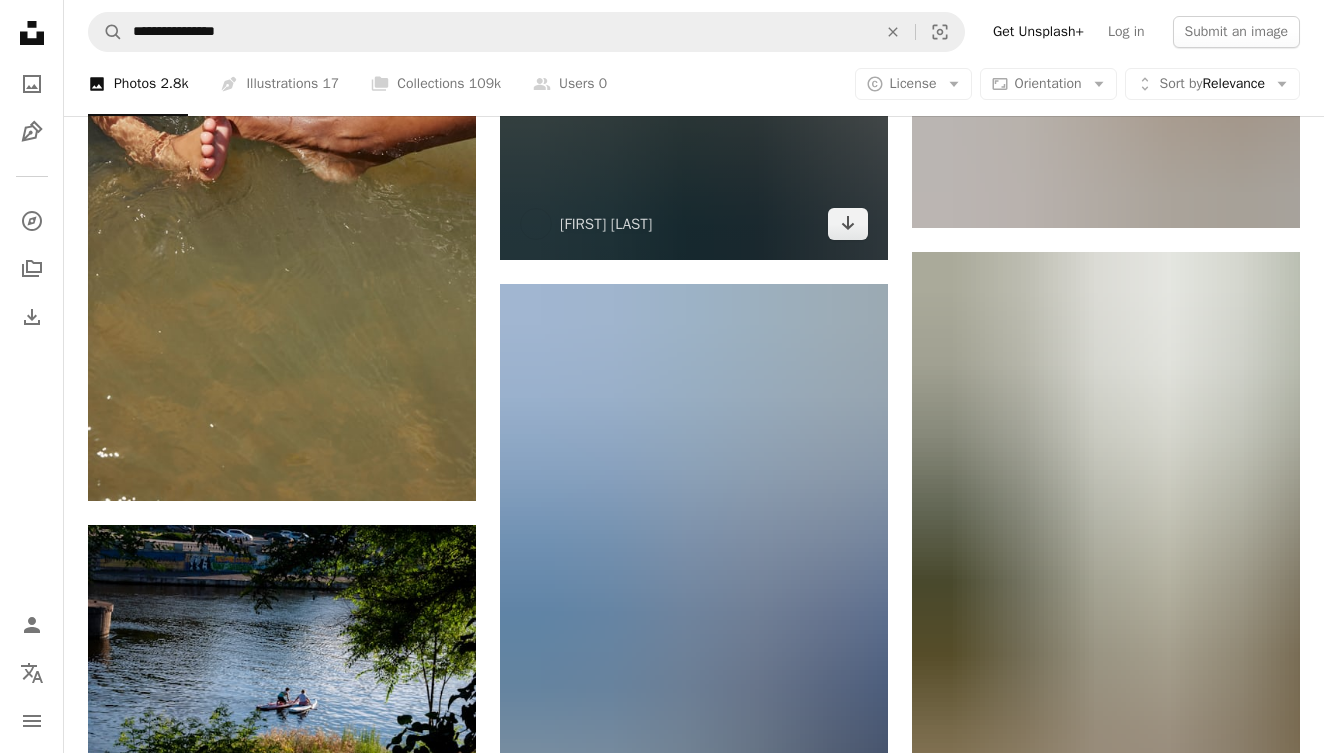 scroll, scrollTop: 1396, scrollLeft: 0, axis: vertical 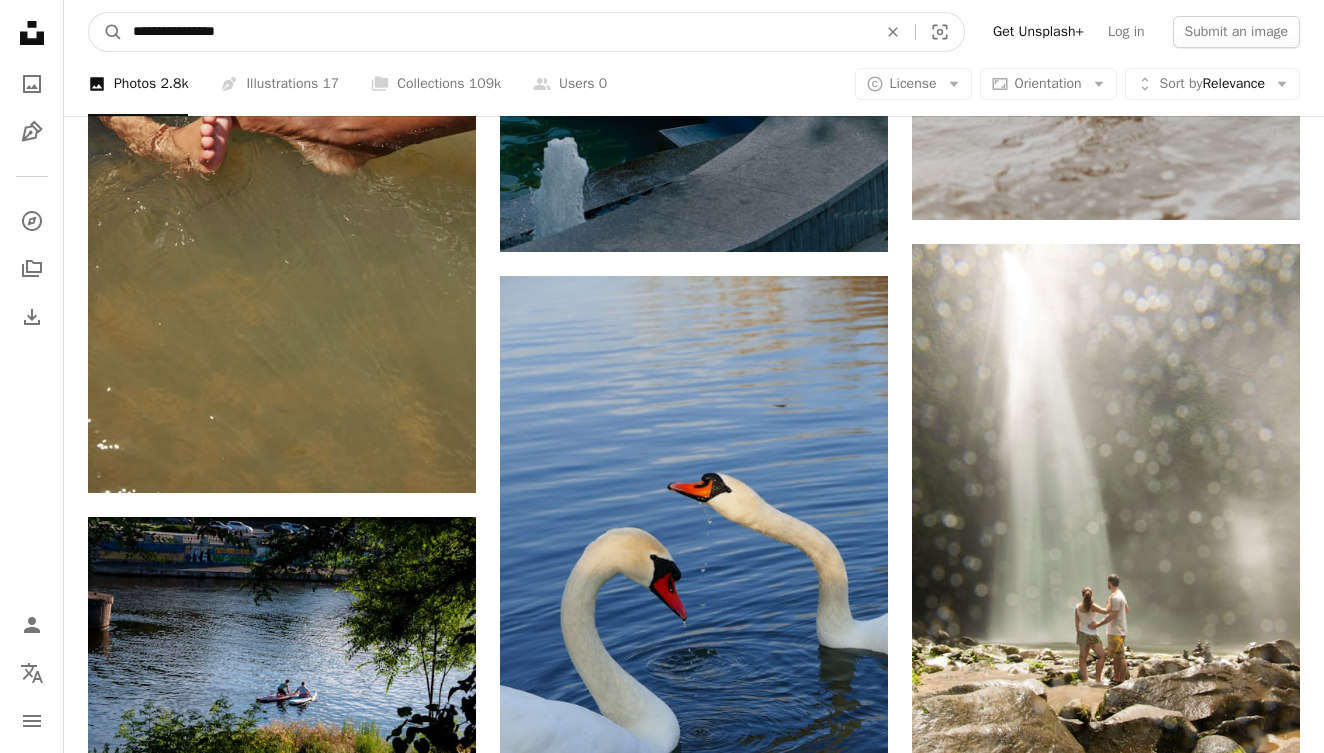 drag, startPoint x: 181, startPoint y: 35, endPoint x: 300, endPoint y: 36, distance: 119.0042 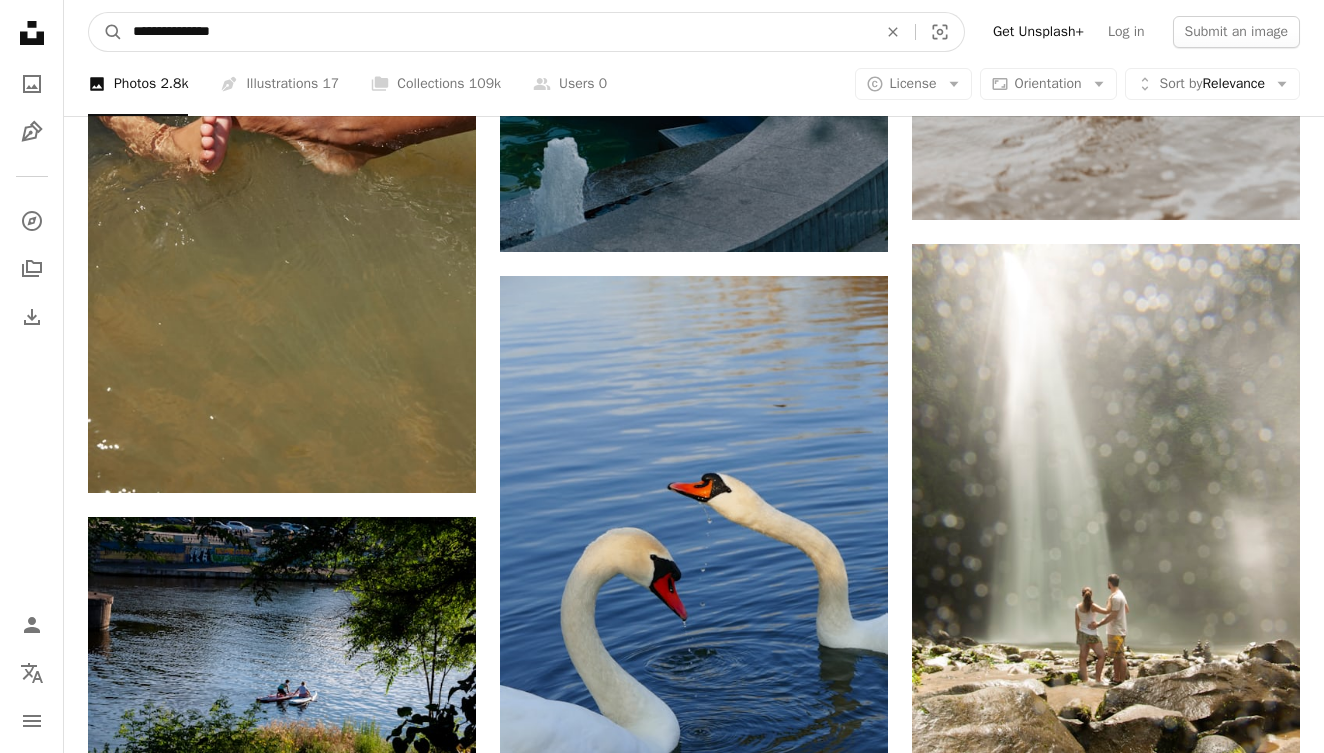 type on "**********" 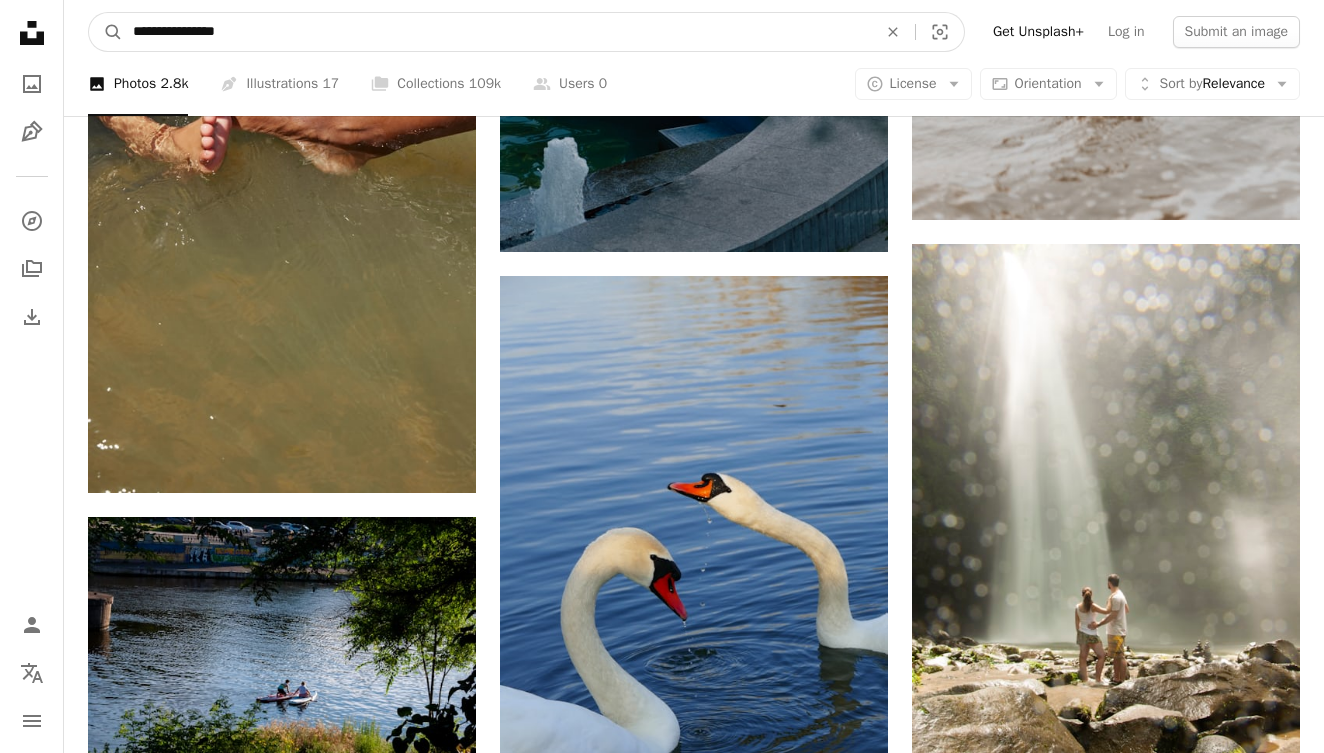 click on "A magnifying glass" at bounding box center (106, 32) 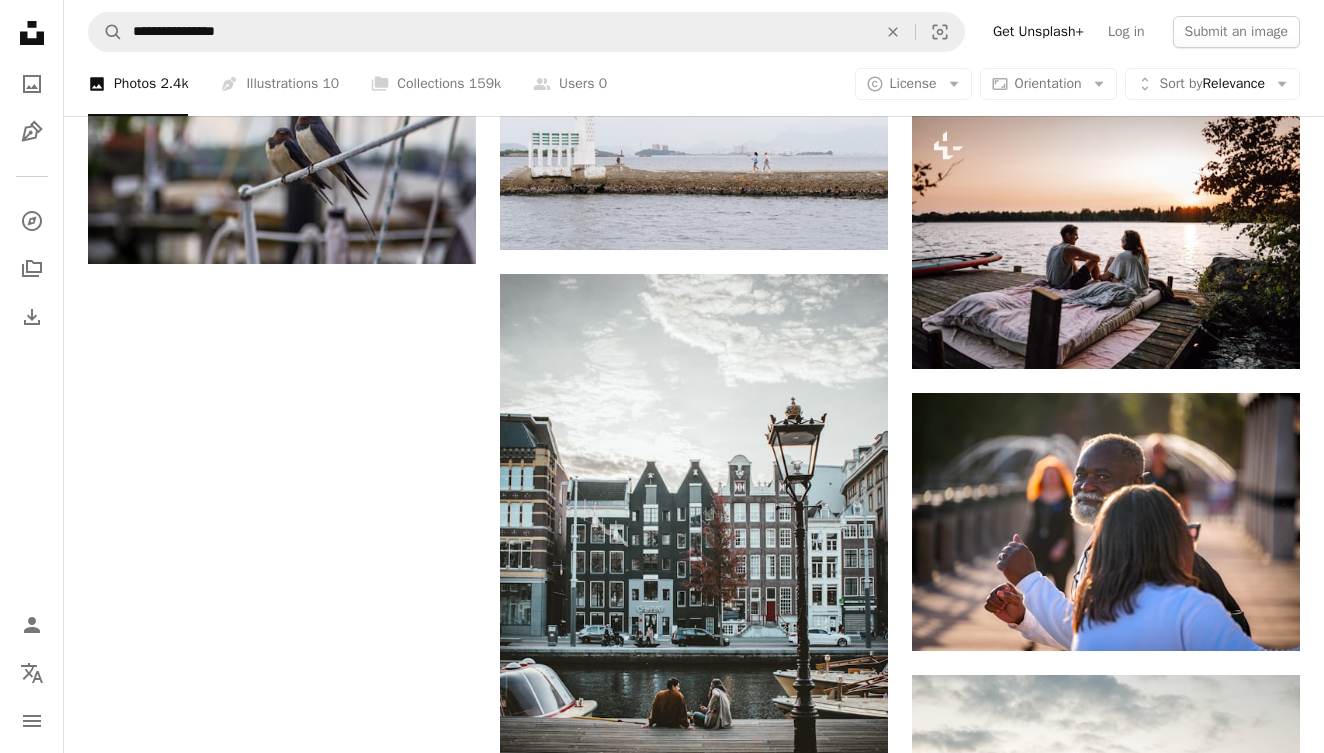 scroll, scrollTop: 2821, scrollLeft: 0, axis: vertical 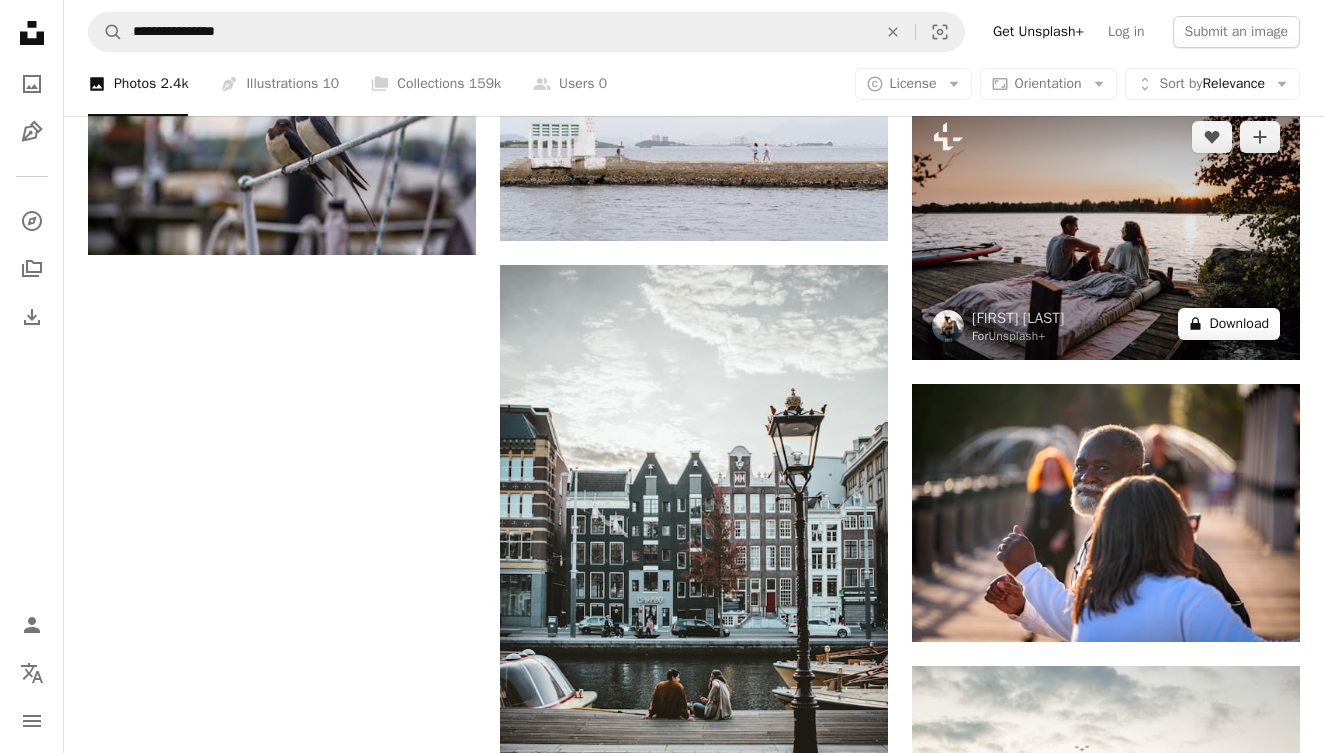 click on "A lock Download" at bounding box center [1229, 324] 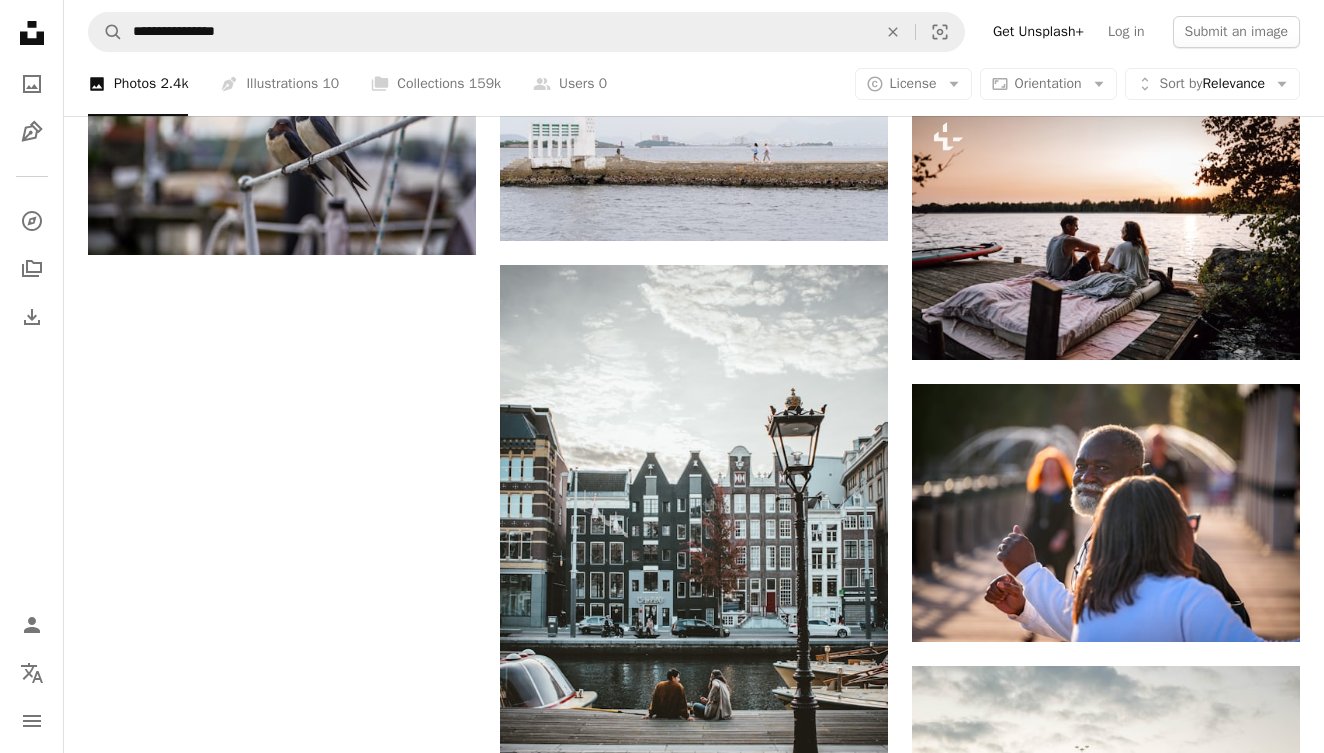 click on "An X shape Premium, ready to use images. Get unlimited access. A plus sign Members-only content added monthly A plus sign Unlimited royalty-free downloads A plus sign Illustrations  New A plus sign Enhanced legal protections yearly 65%  off monthly $20   $7 CAD per month * Get  Unsplash+ * When paid annually, billed upfront  $84 Taxes where applicable. Renews automatically. Cancel anytime." at bounding box center (662, 2516) 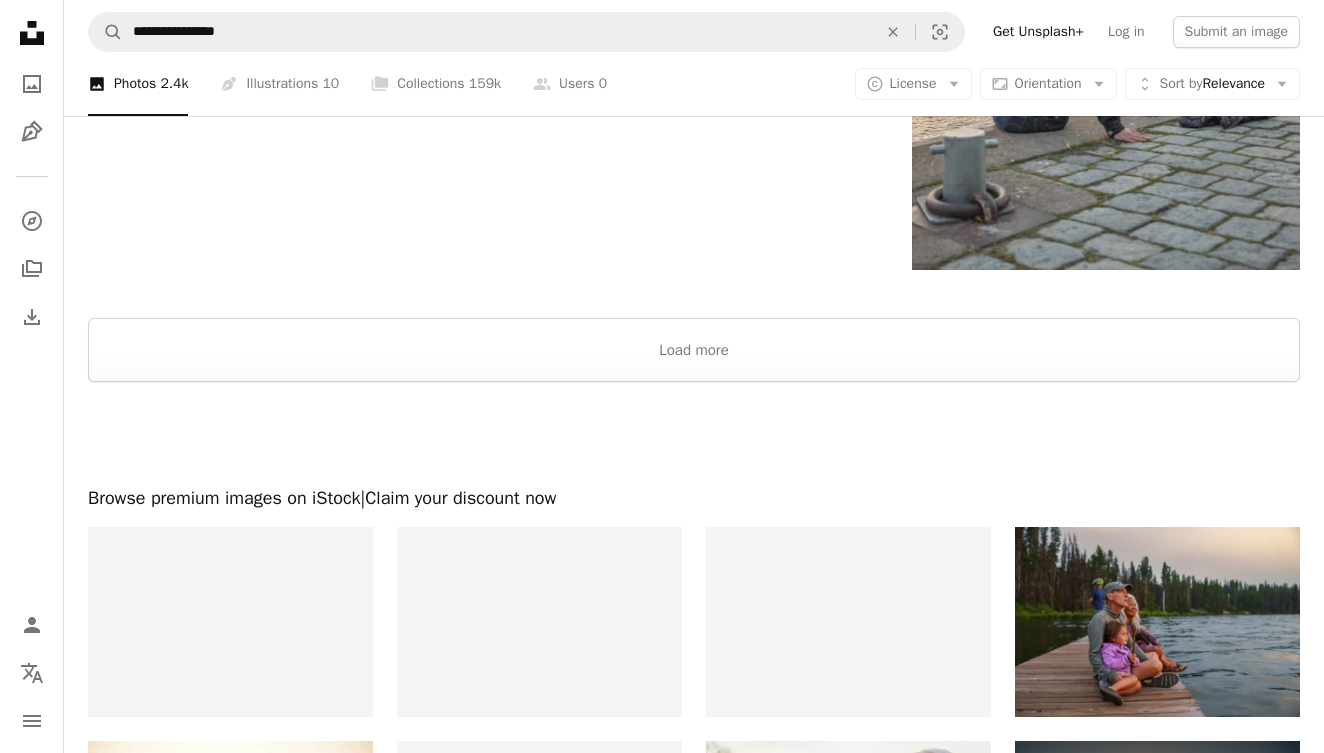 scroll, scrollTop: 3821, scrollLeft: 0, axis: vertical 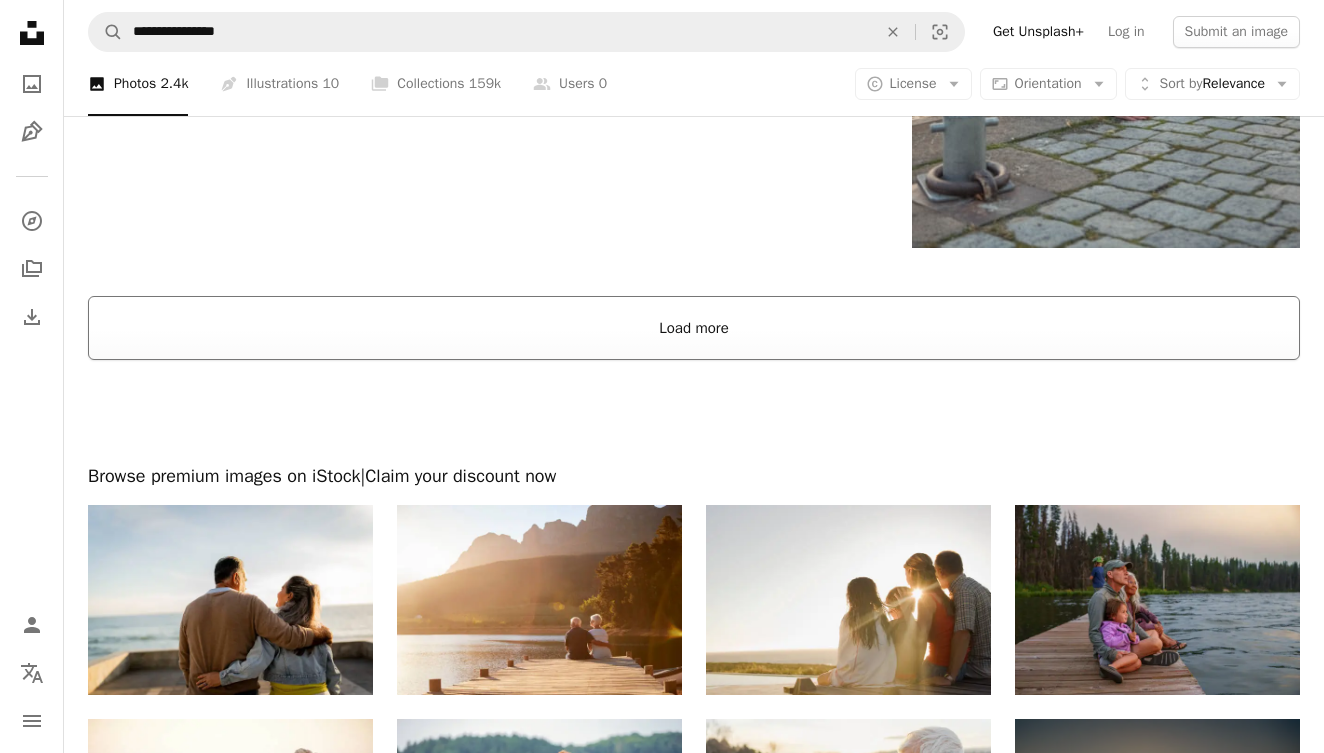 click on "Load more" at bounding box center (694, 328) 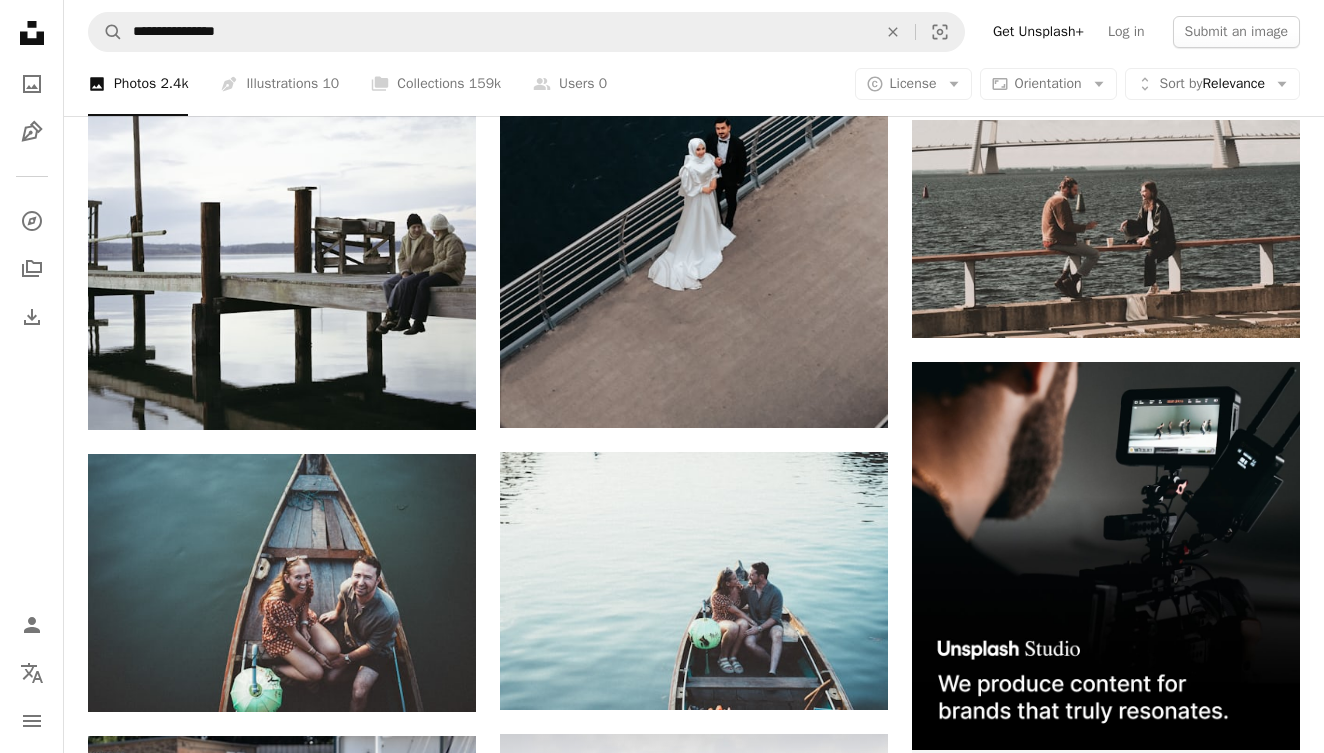 scroll, scrollTop: 7946, scrollLeft: 0, axis: vertical 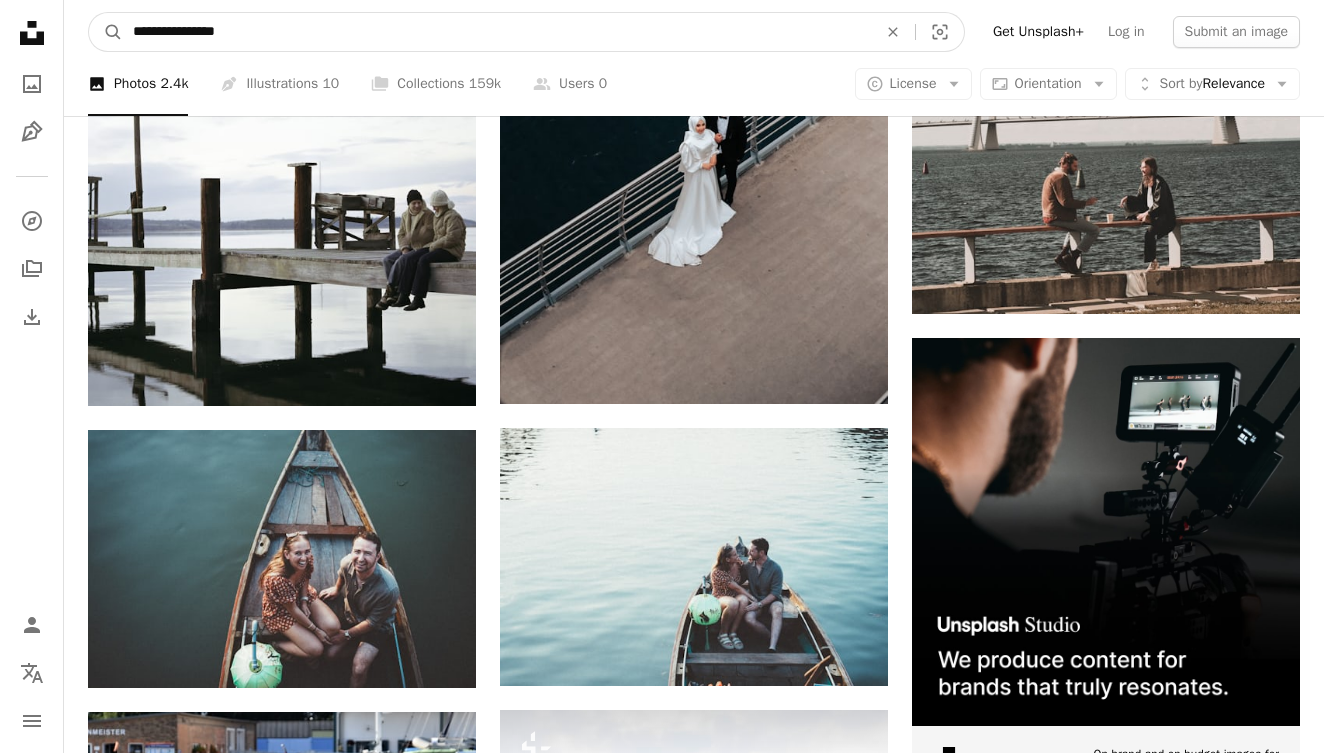 click on "**********" at bounding box center (497, 32) 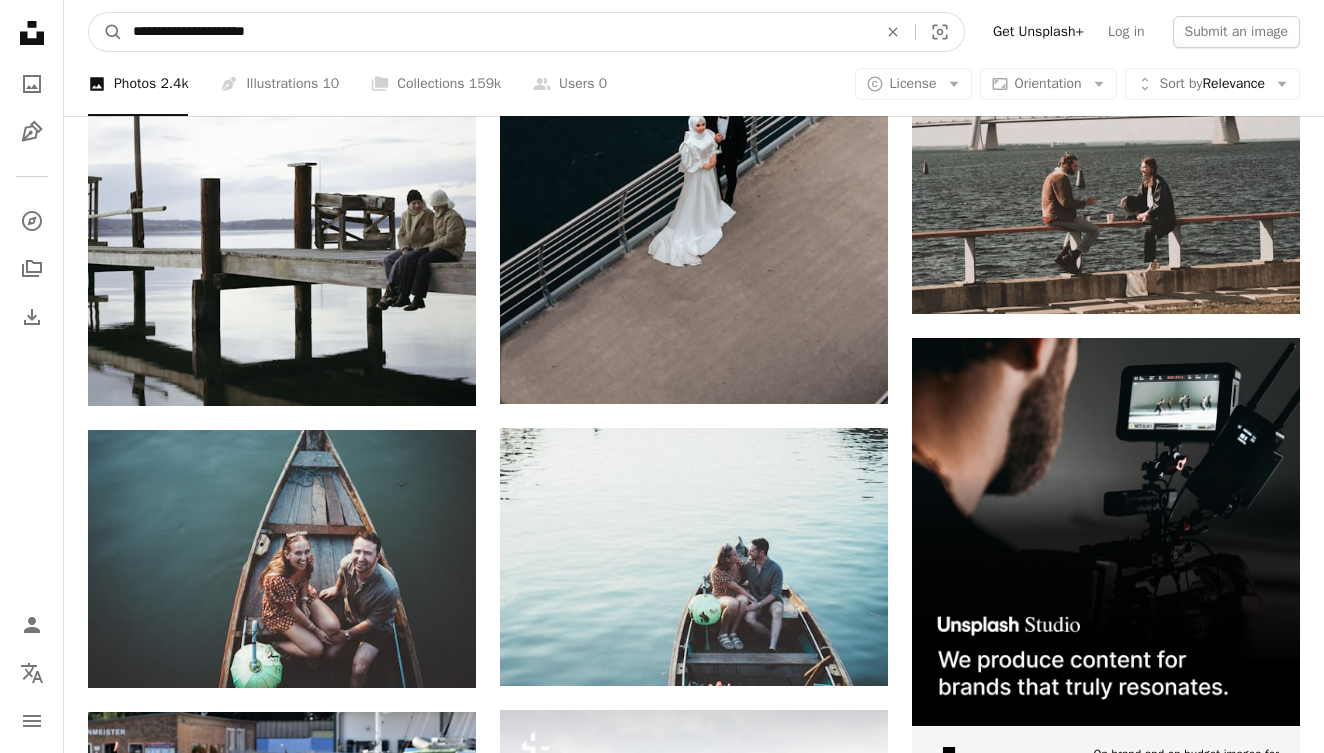 type on "**********" 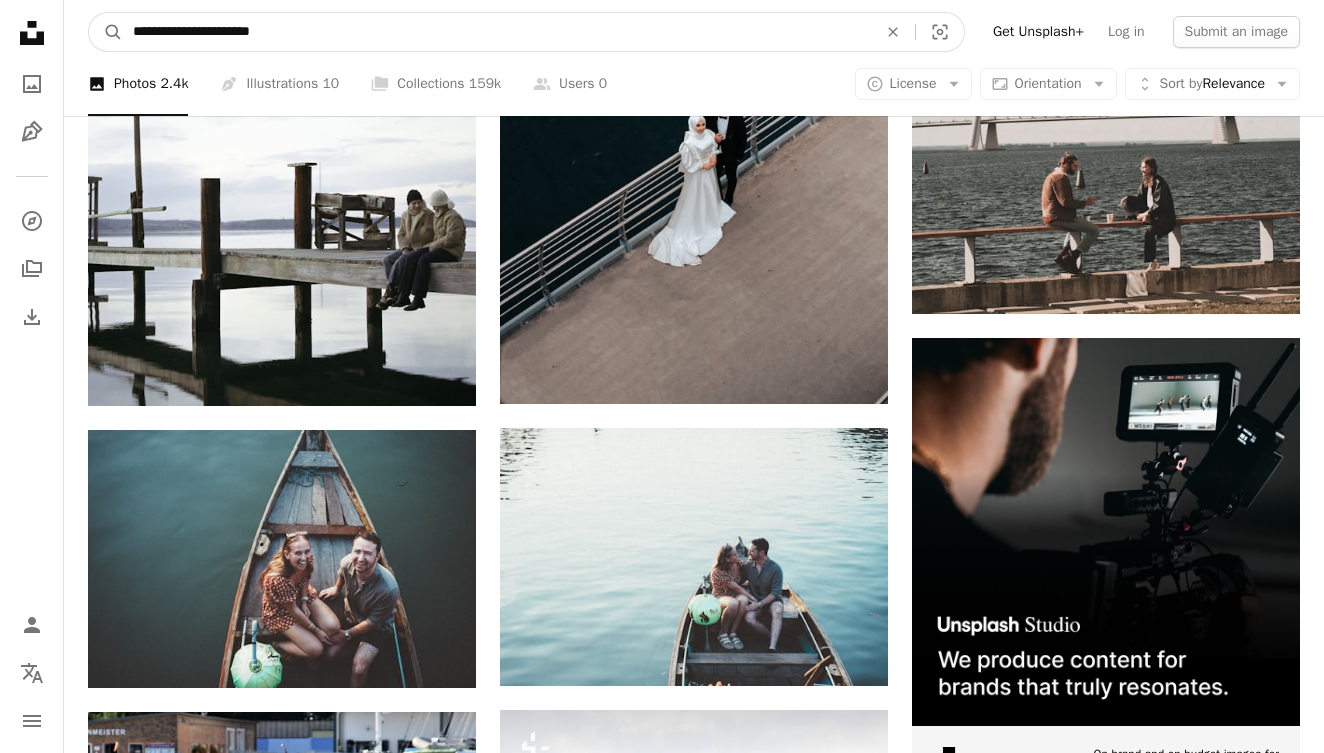 click on "A magnifying glass" at bounding box center (106, 32) 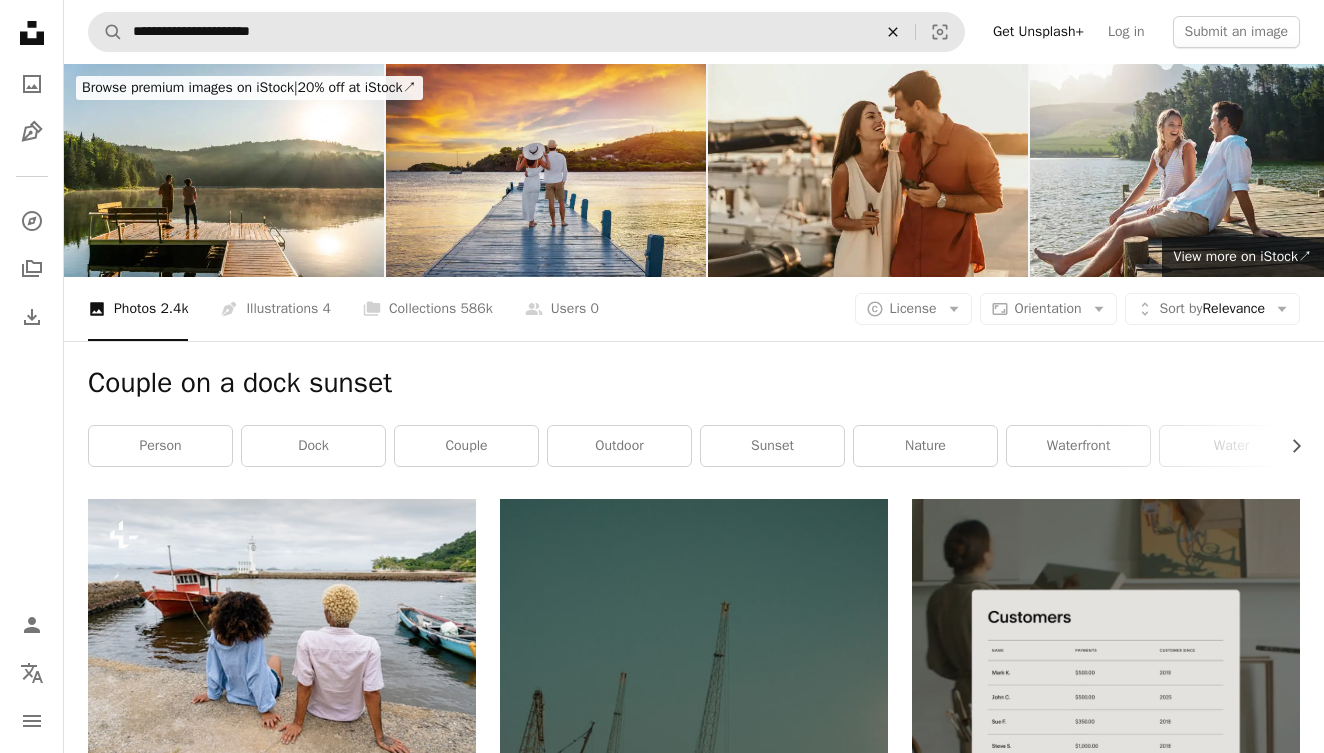 click on "An X shape" 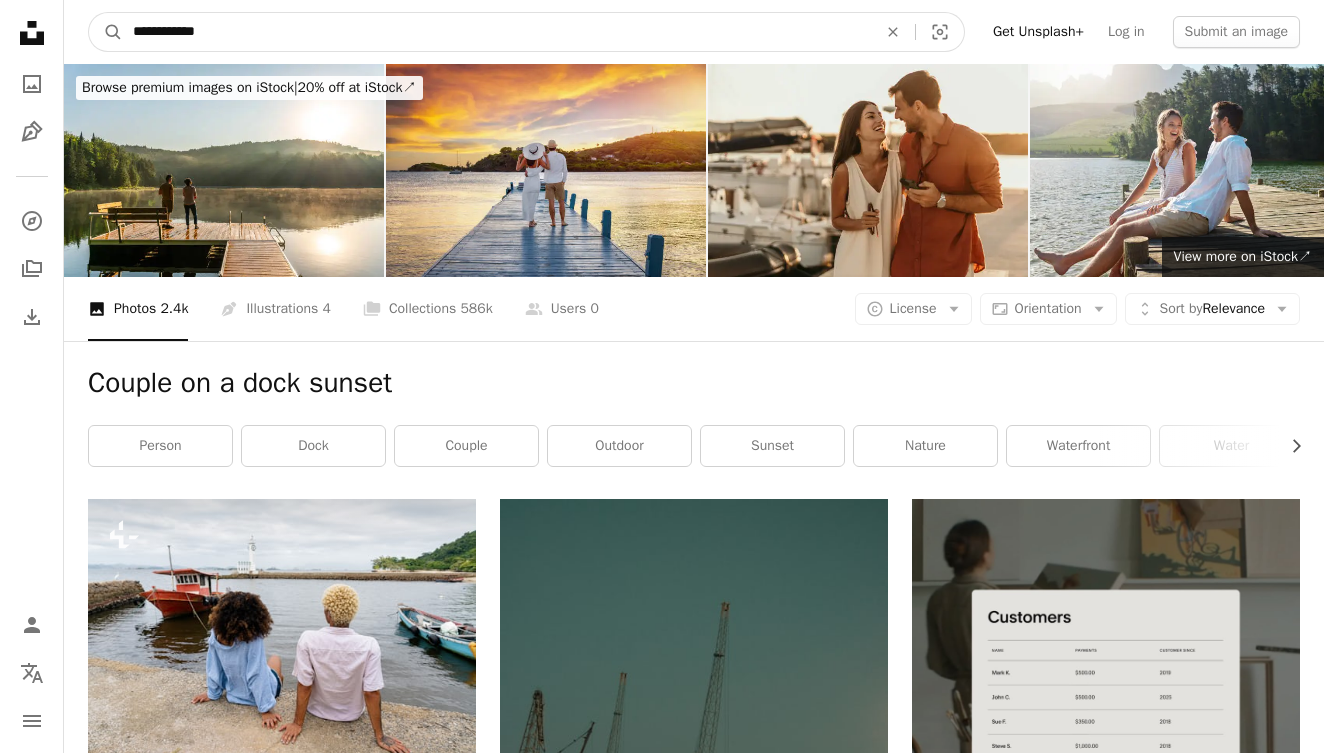 type on "**********" 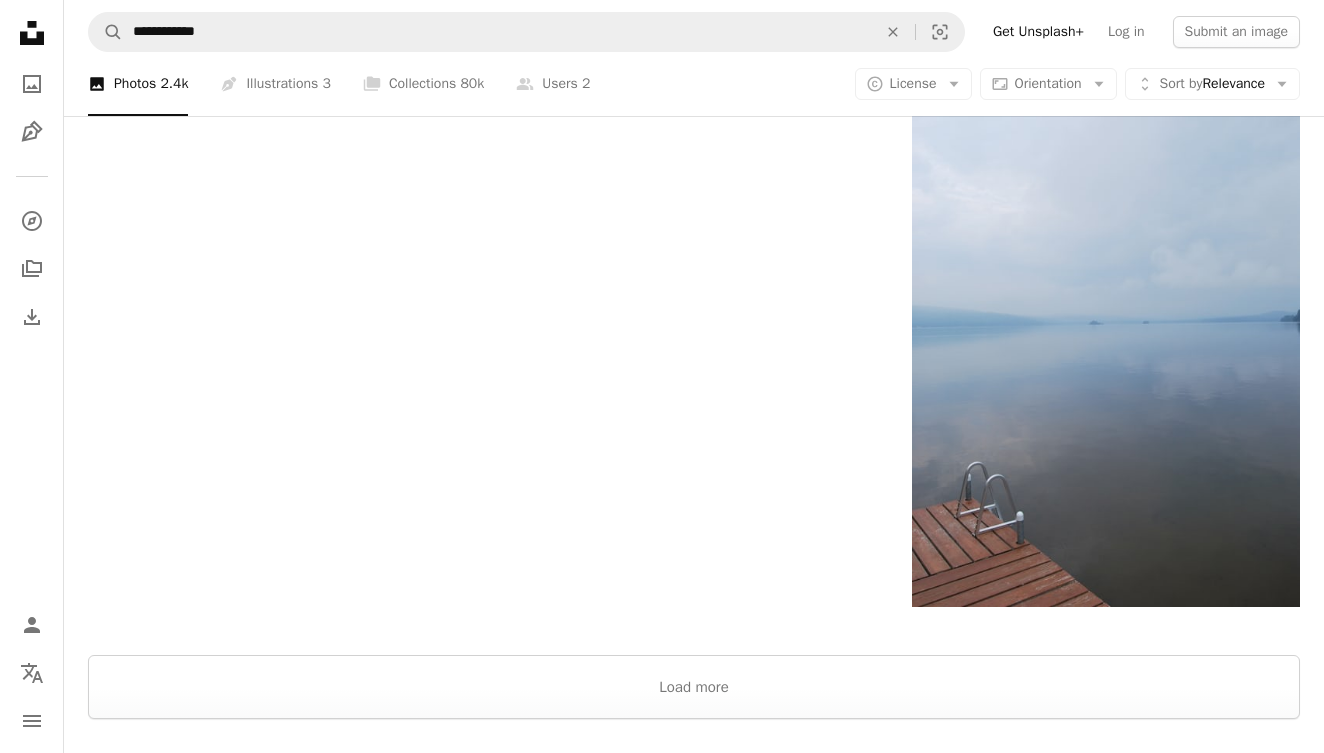 scroll, scrollTop: 2718, scrollLeft: 0, axis: vertical 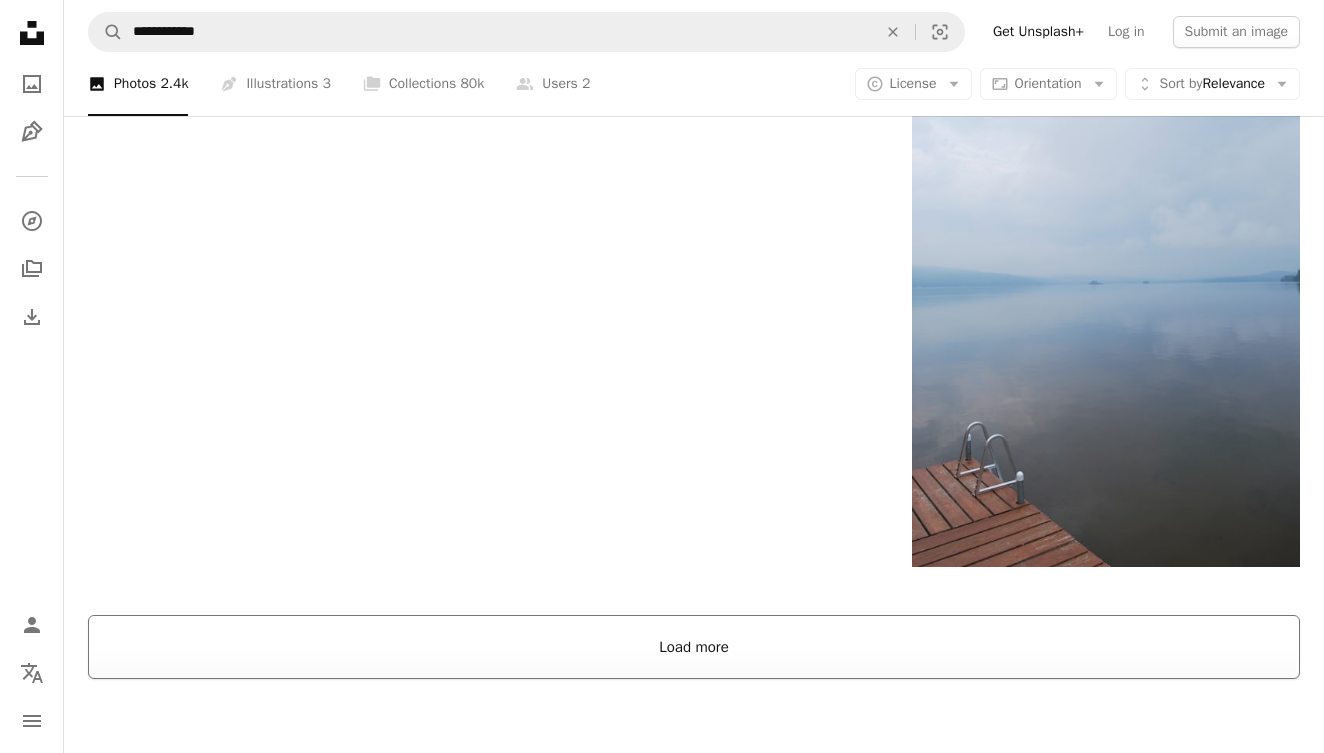 click on "Load more" at bounding box center [694, 647] 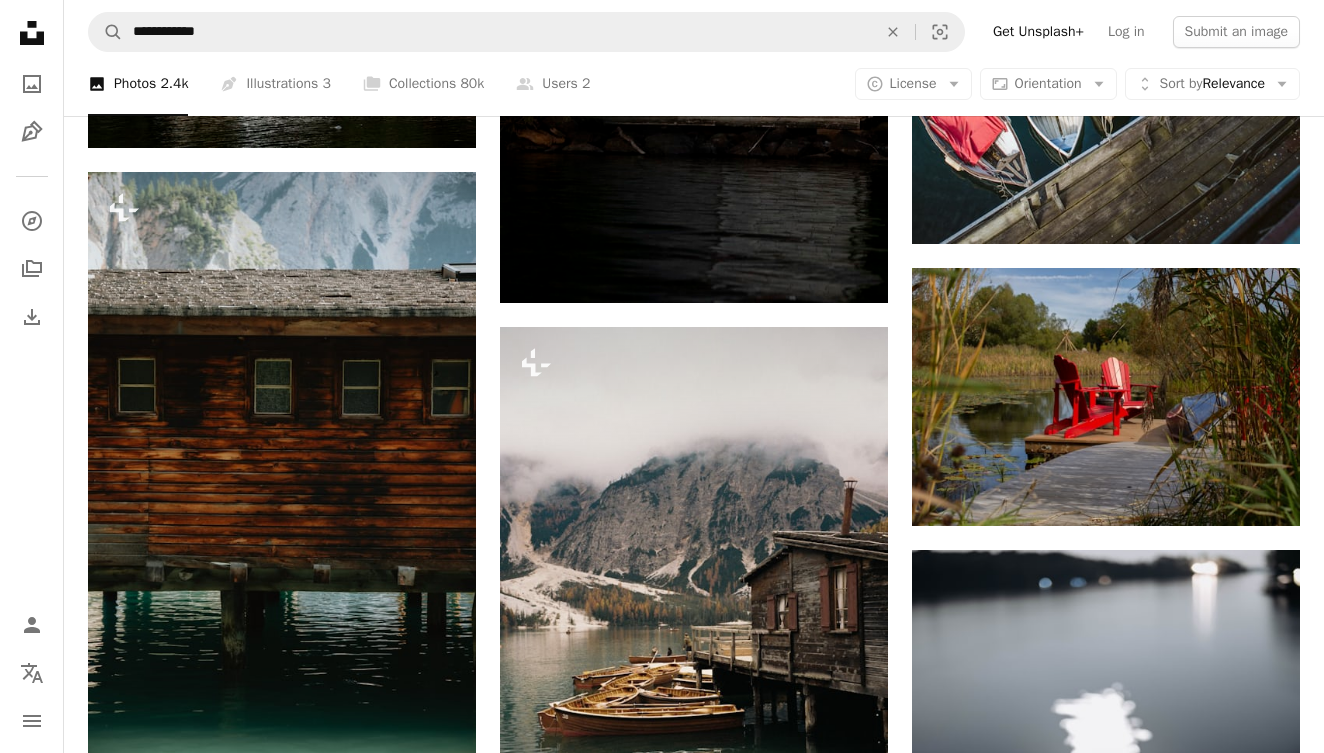 scroll, scrollTop: 4700, scrollLeft: 0, axis: vertical 